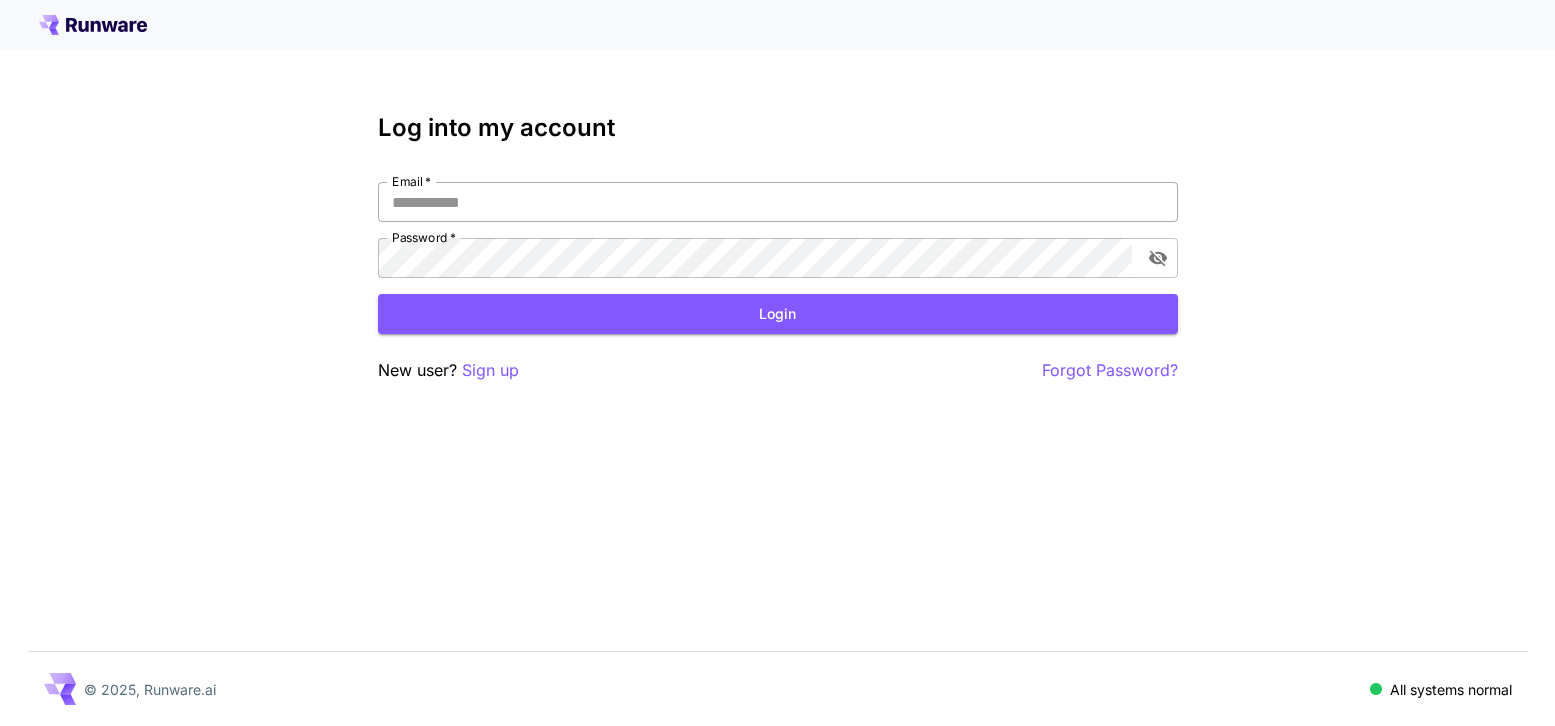scroll, scrollTop: 0, scrollLeft: 0, axis: both 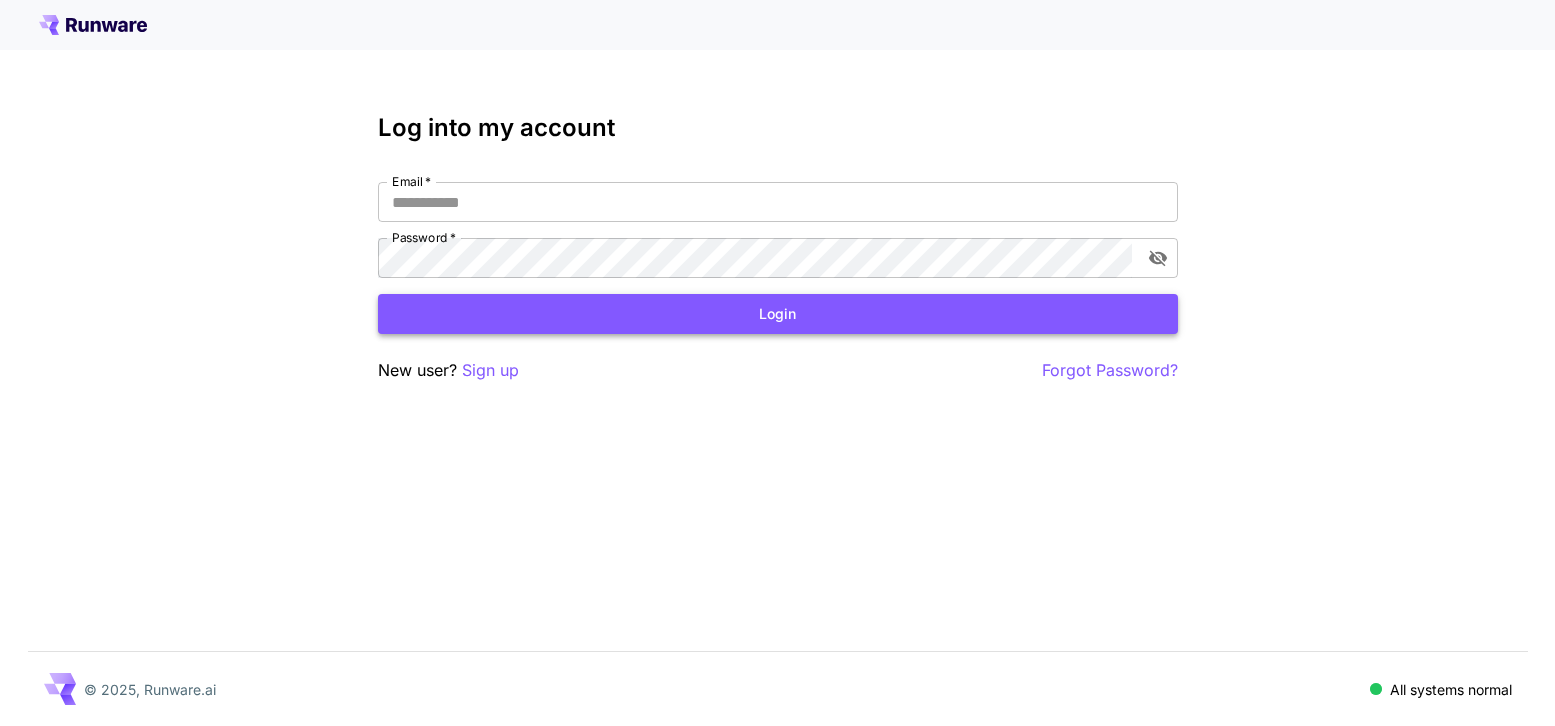 type on "**********" 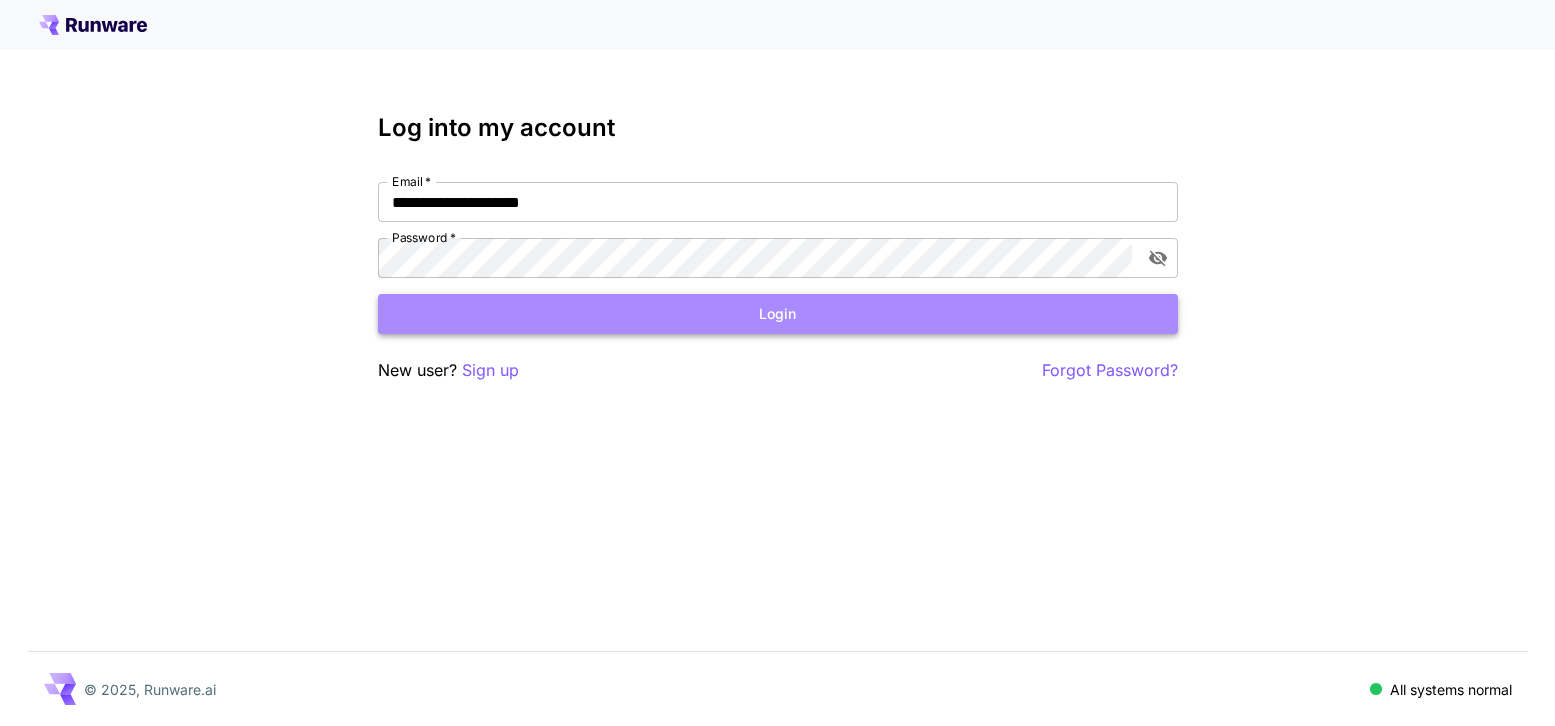 click on "Login" at bounding box center [778, 314] 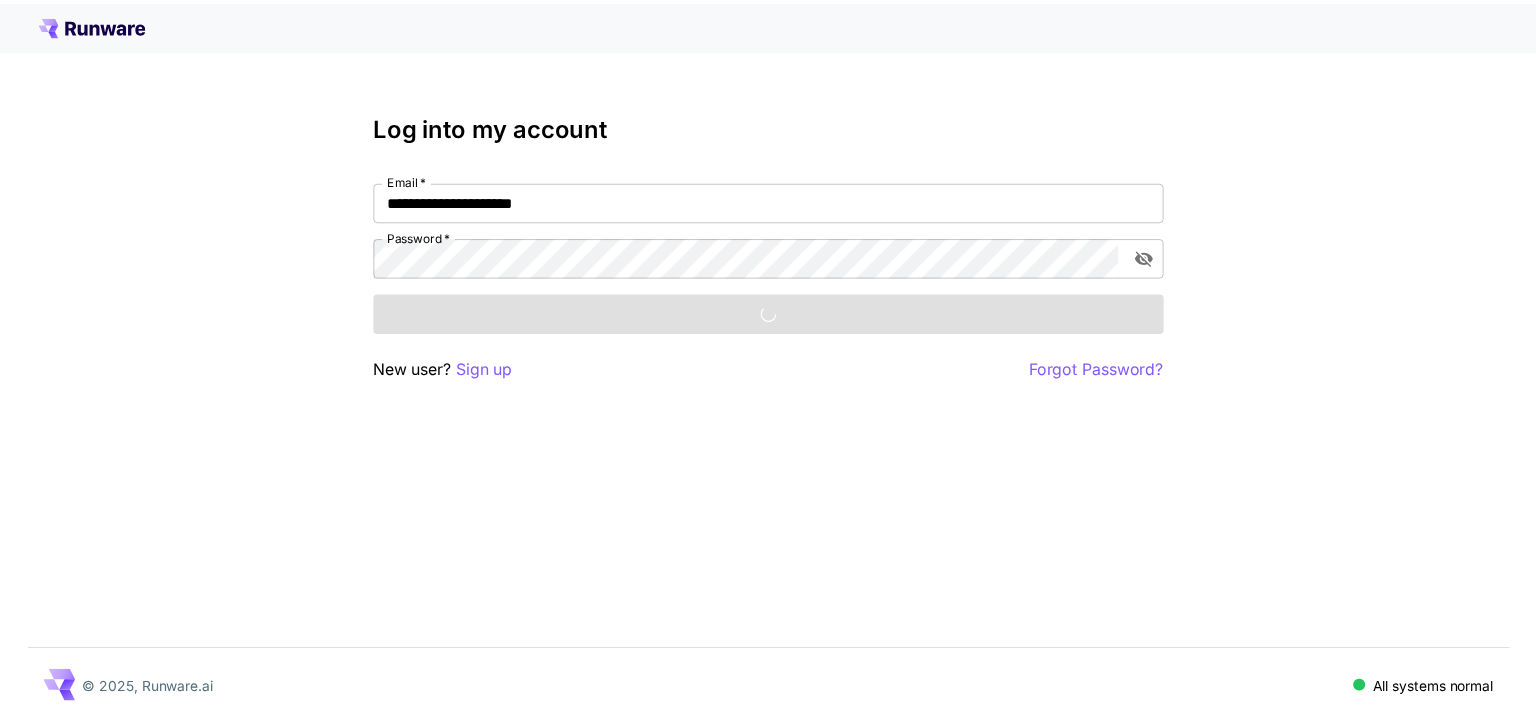scroll, scrollTop: 0, scrollLeft: 0, axis: both 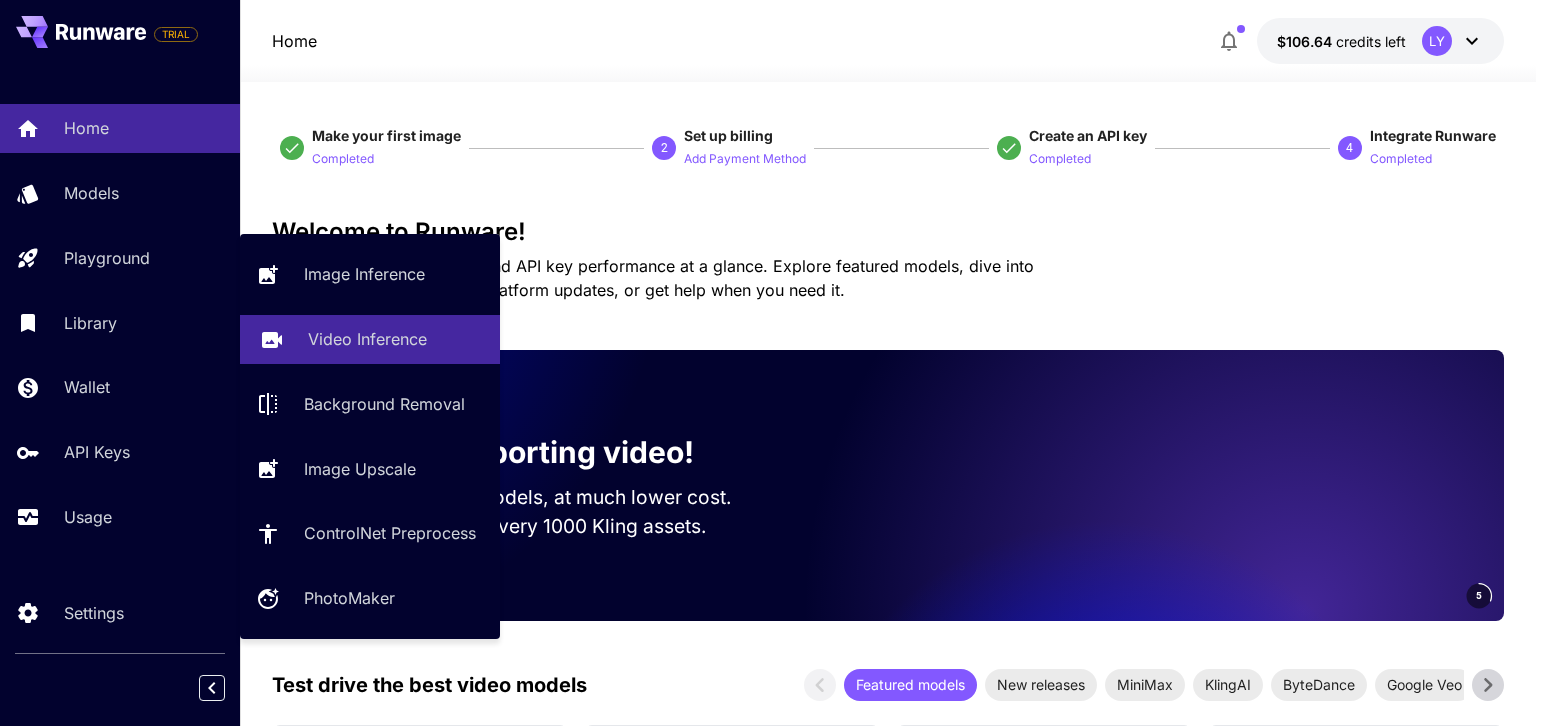 click on "Video Inference" at bounding box center [367, 339] 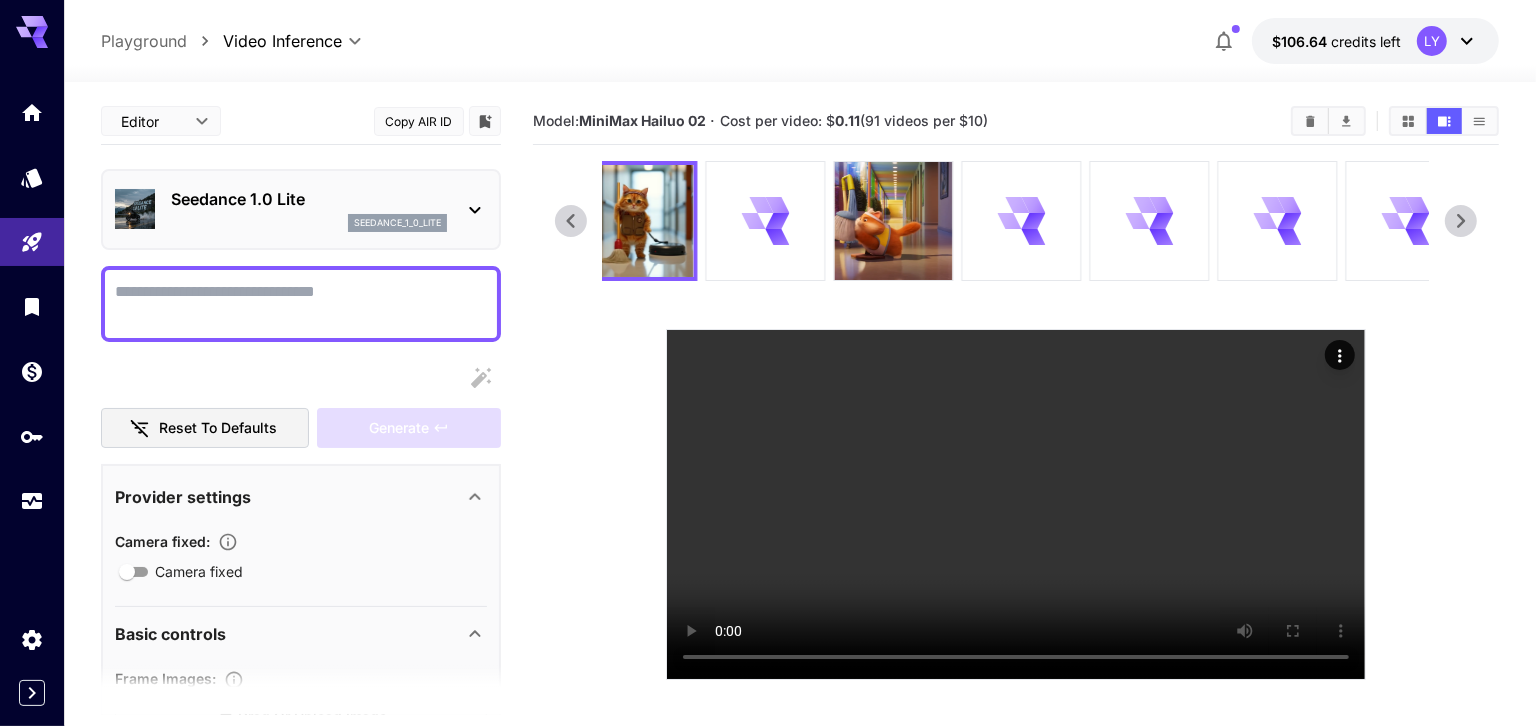 click on "**********" at bounding box center (301, 809) 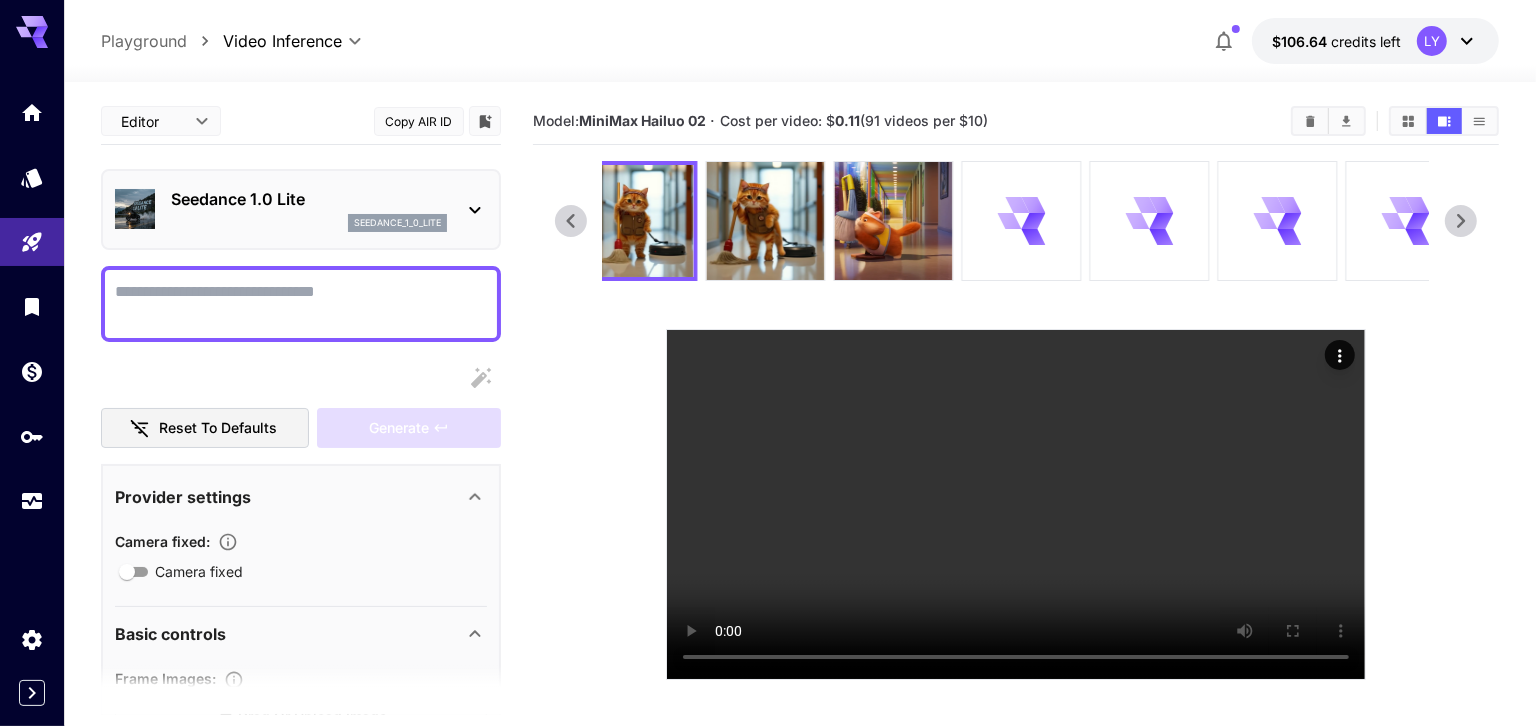 scroll, scrollTop: 446, scrollLeft: 0, axis: vertical 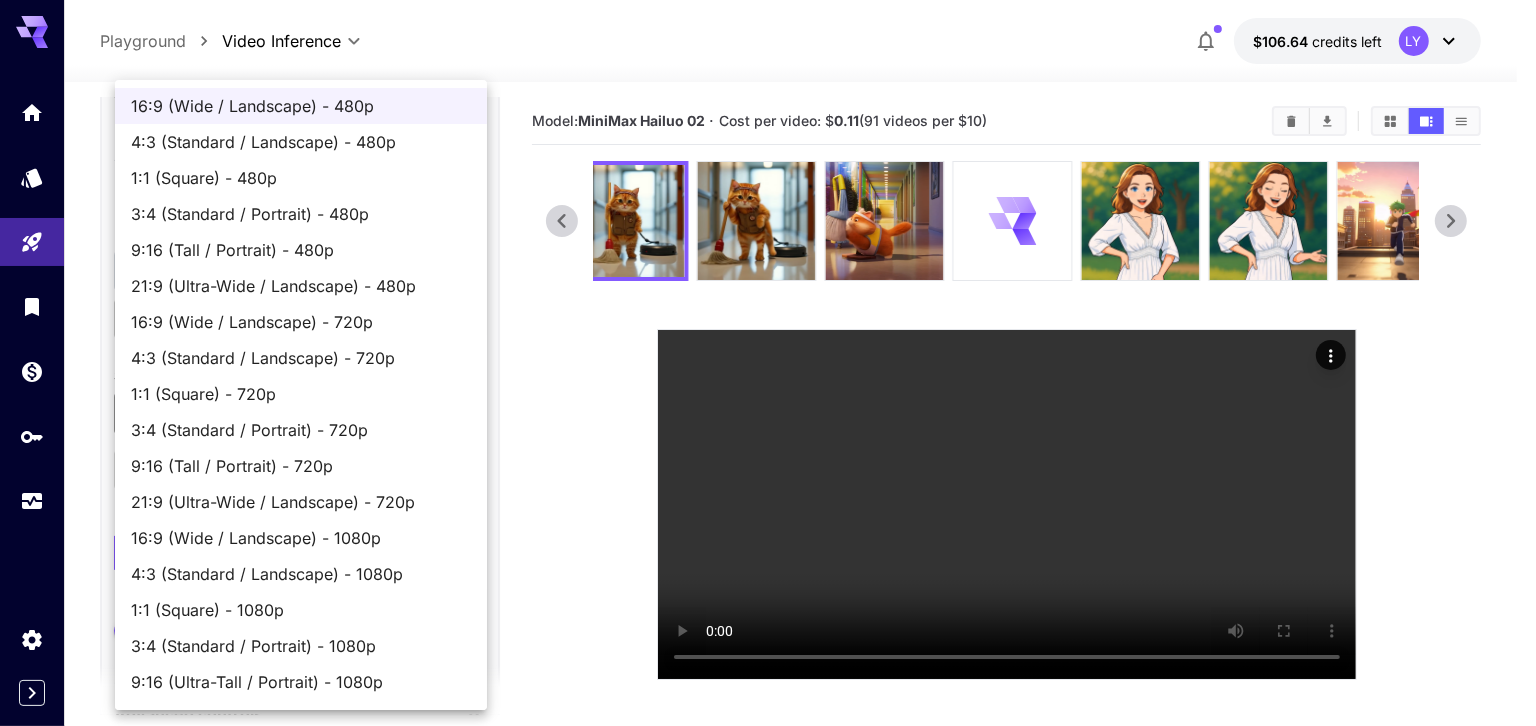 click on "**********" at bounding box center (768, 537) 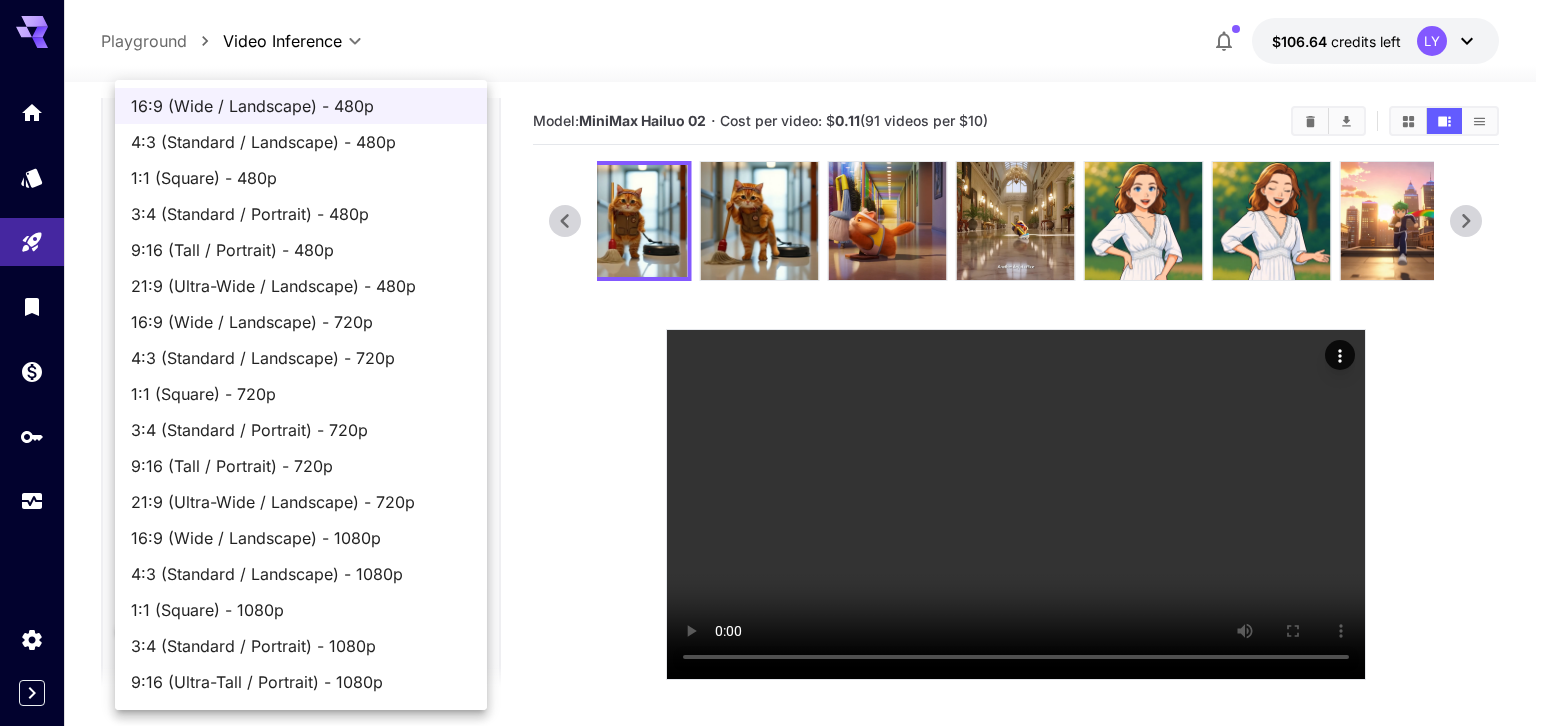 click on "9:16 (Tall / Portrait) - 720p" at bounding box center [301, 466] 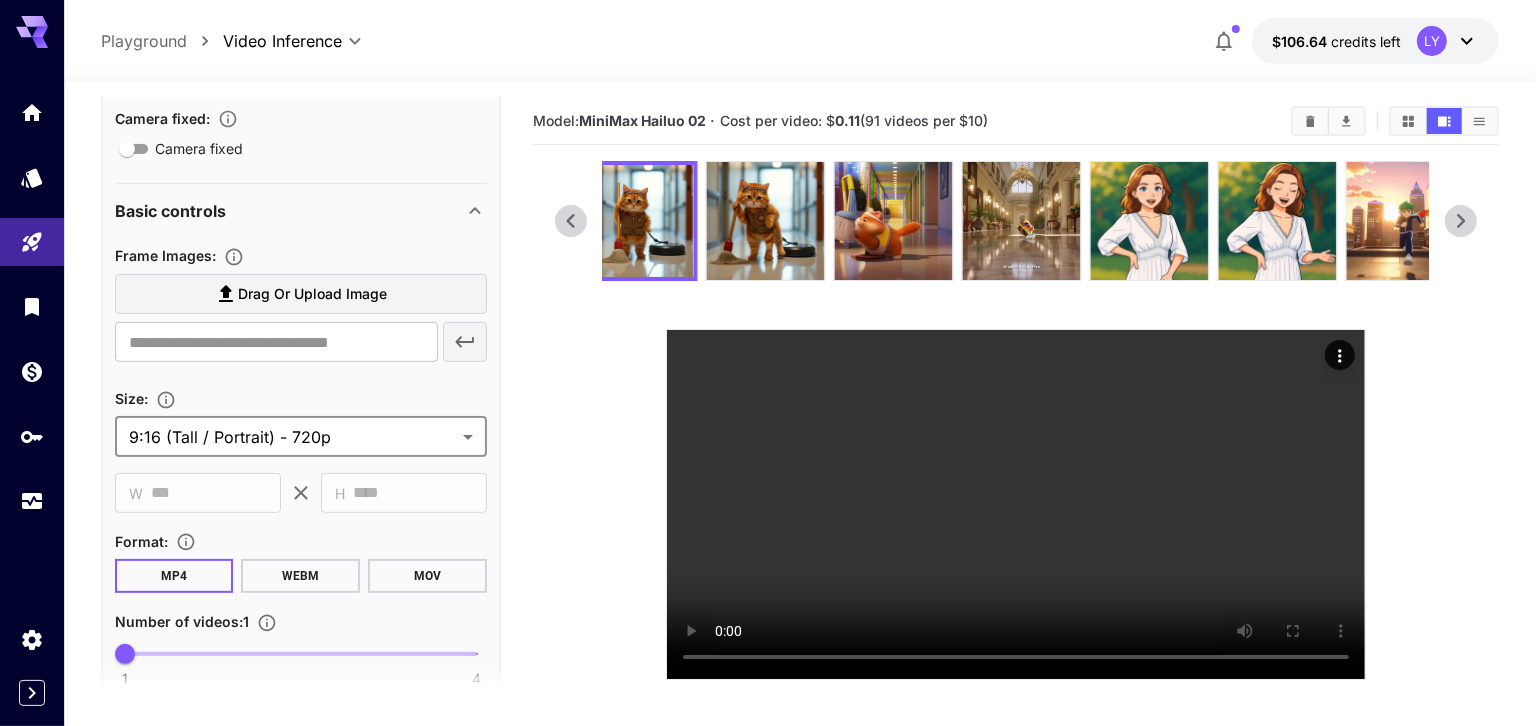 scroll, scrollTop: 0, scrollLeft: 0, axis: both 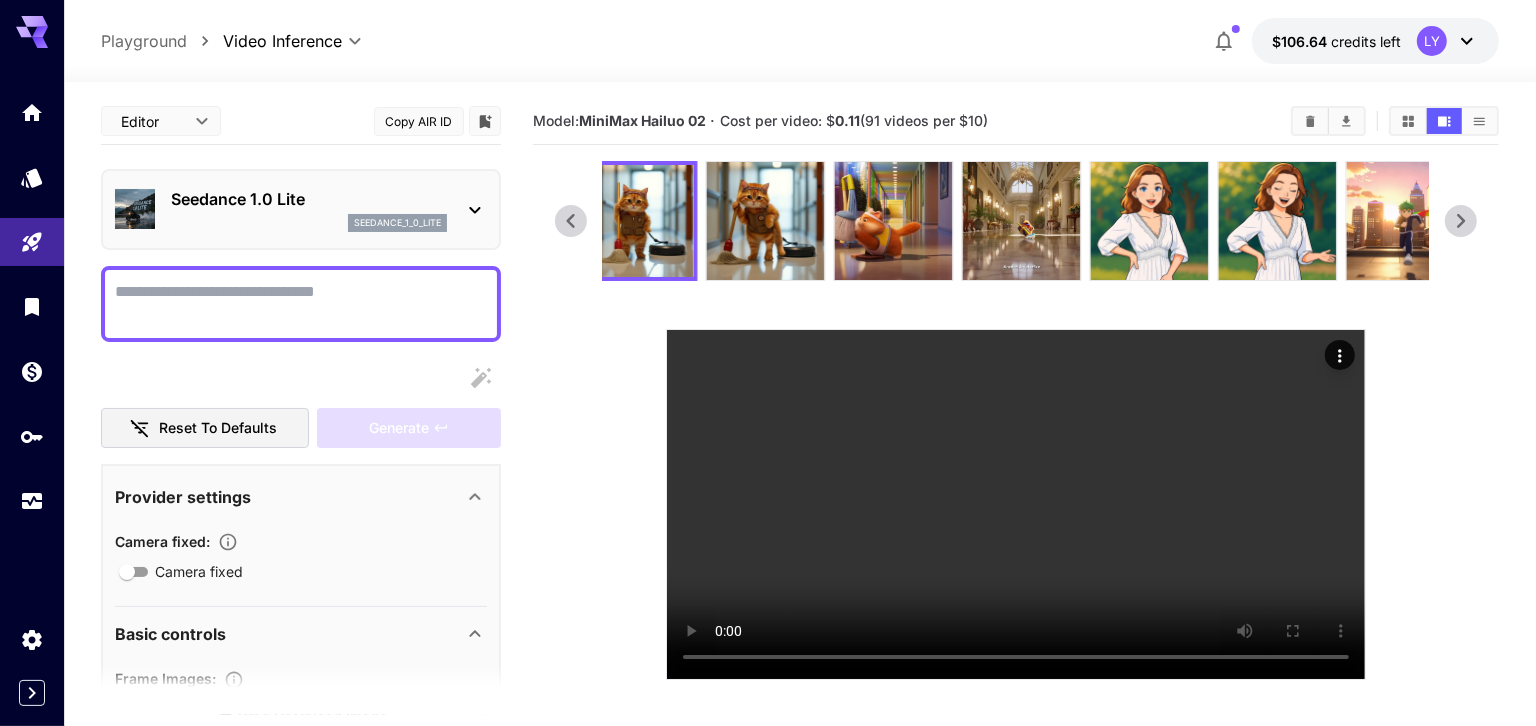 click on "Camera fixed" at bounding box center (301, 304) 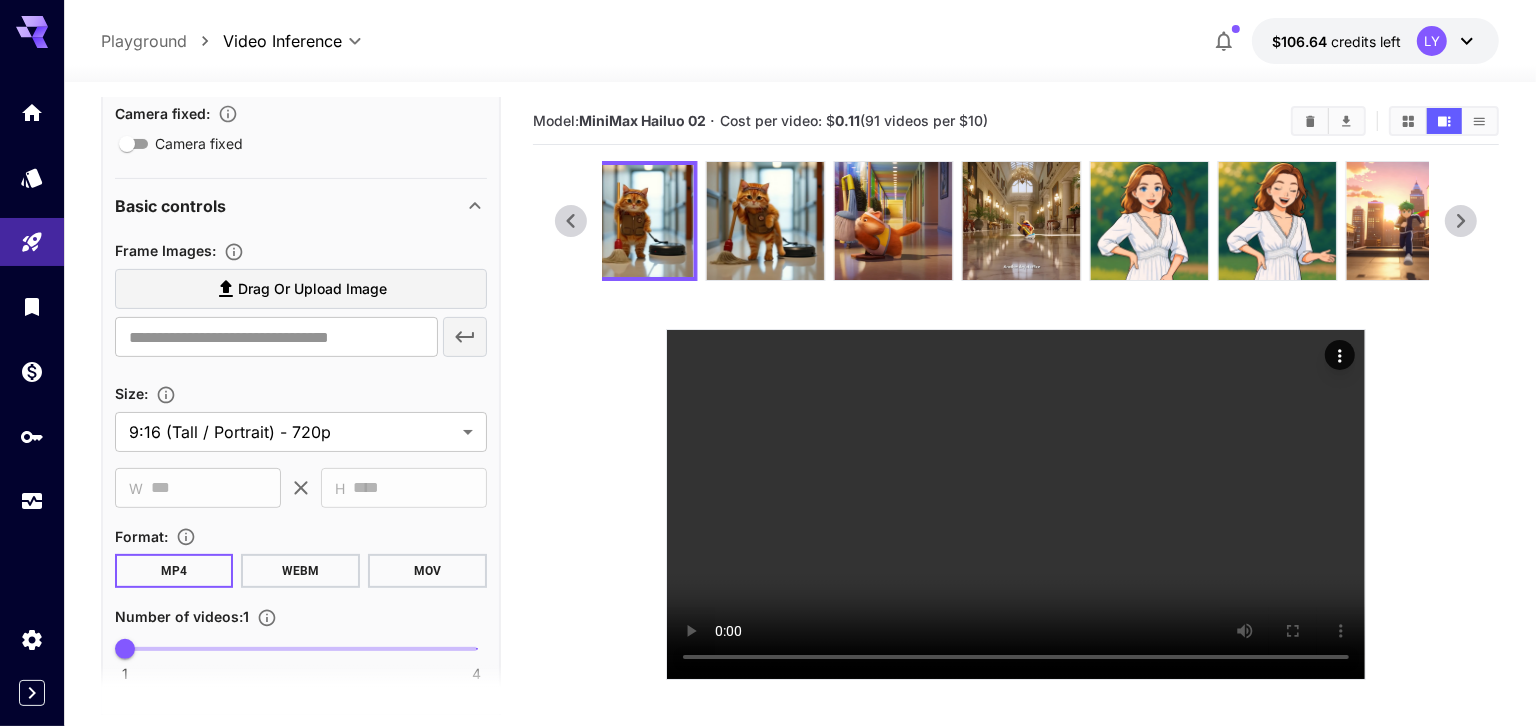 scroll, scrollTop: 491, scrollLeft: 0, axis: vertical 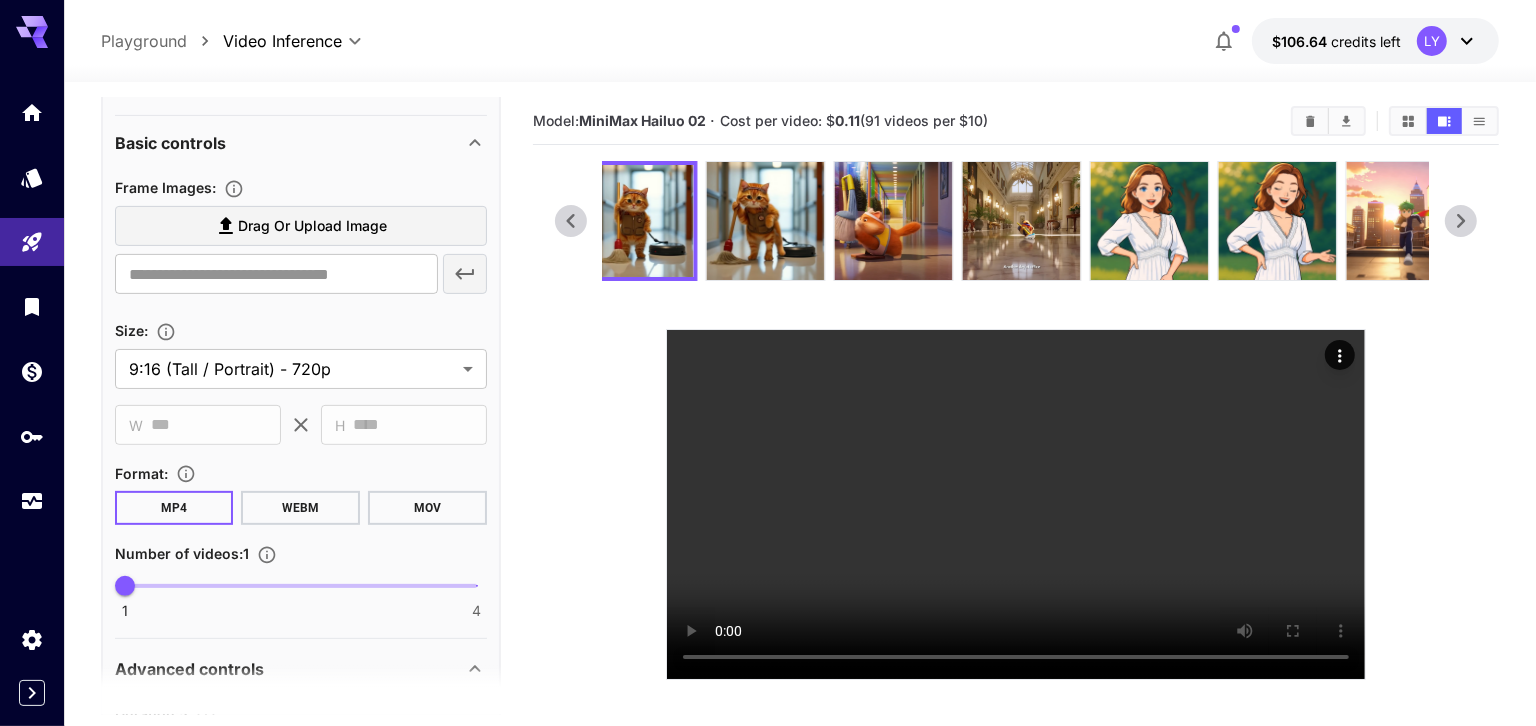 type on "*" 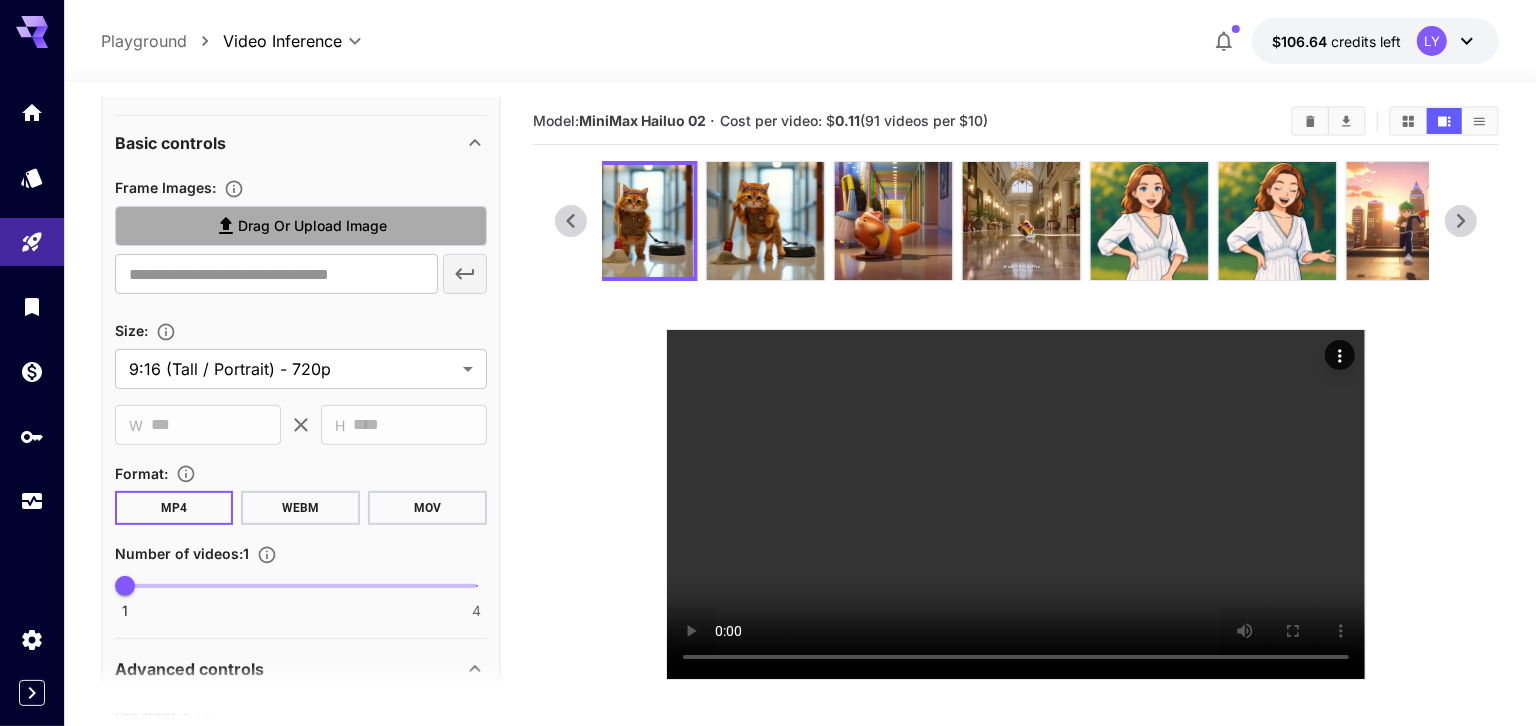 click on "Drag or upload image" at bounding box center [312, 226] 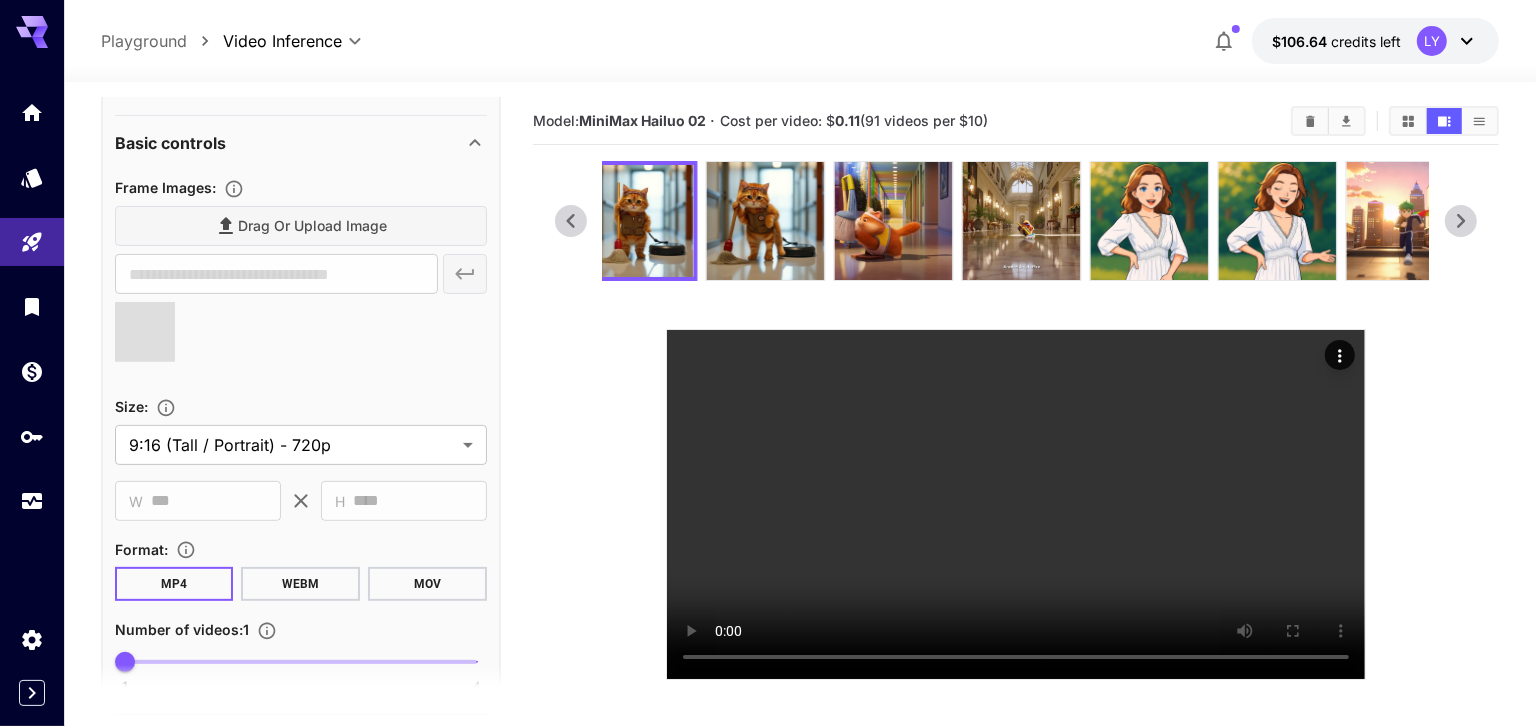 type on "**********" 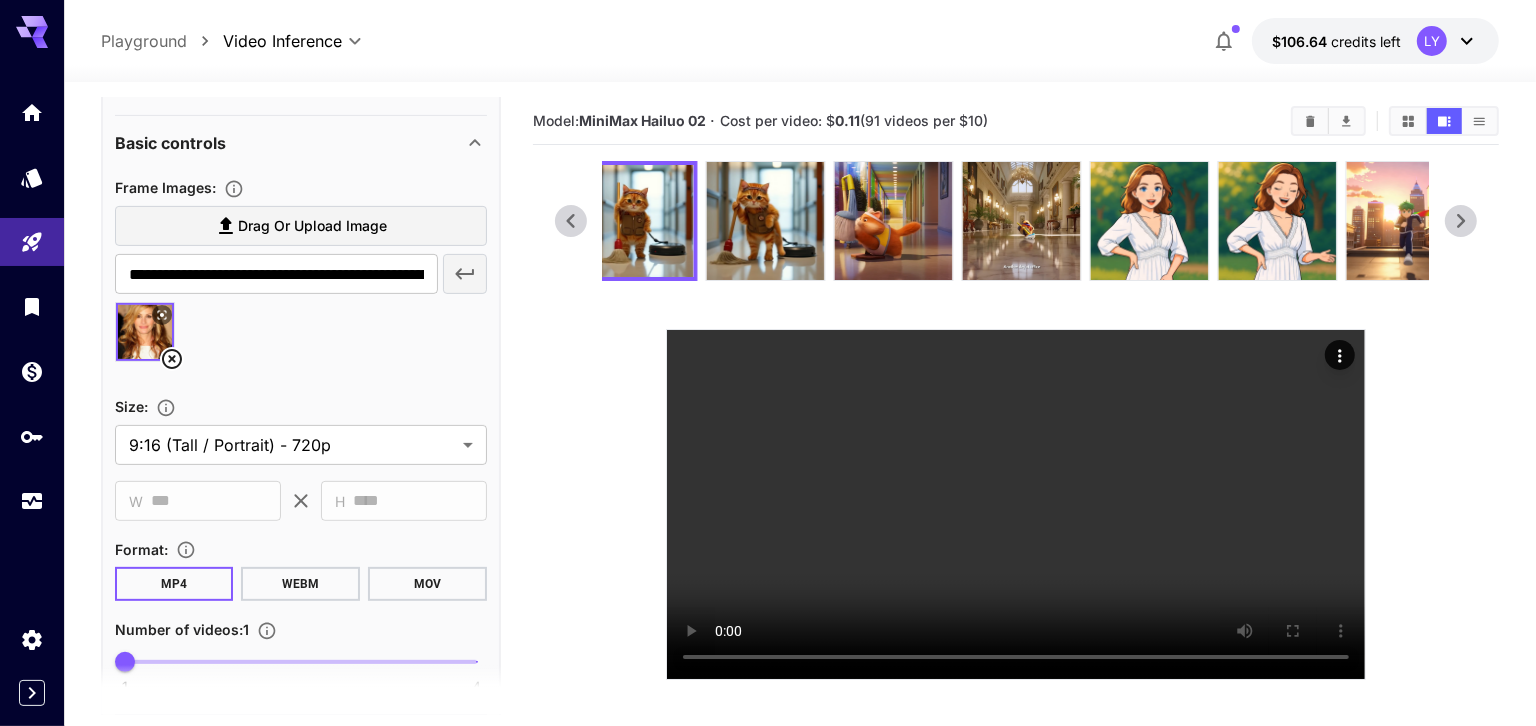 scroll, scrollTop: 39, scrollLeft: 0, axis: vertical 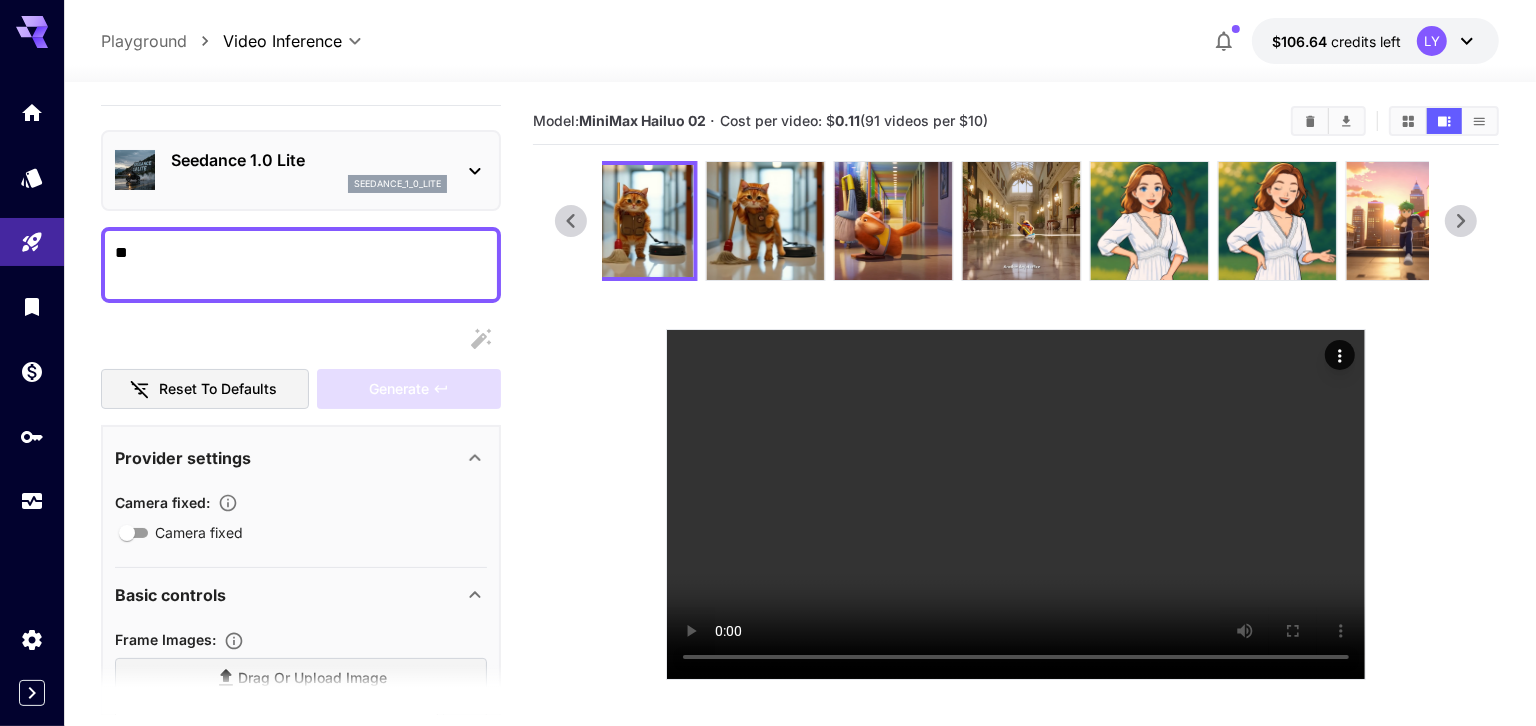 click on "*" at bounding box center (301, 265) 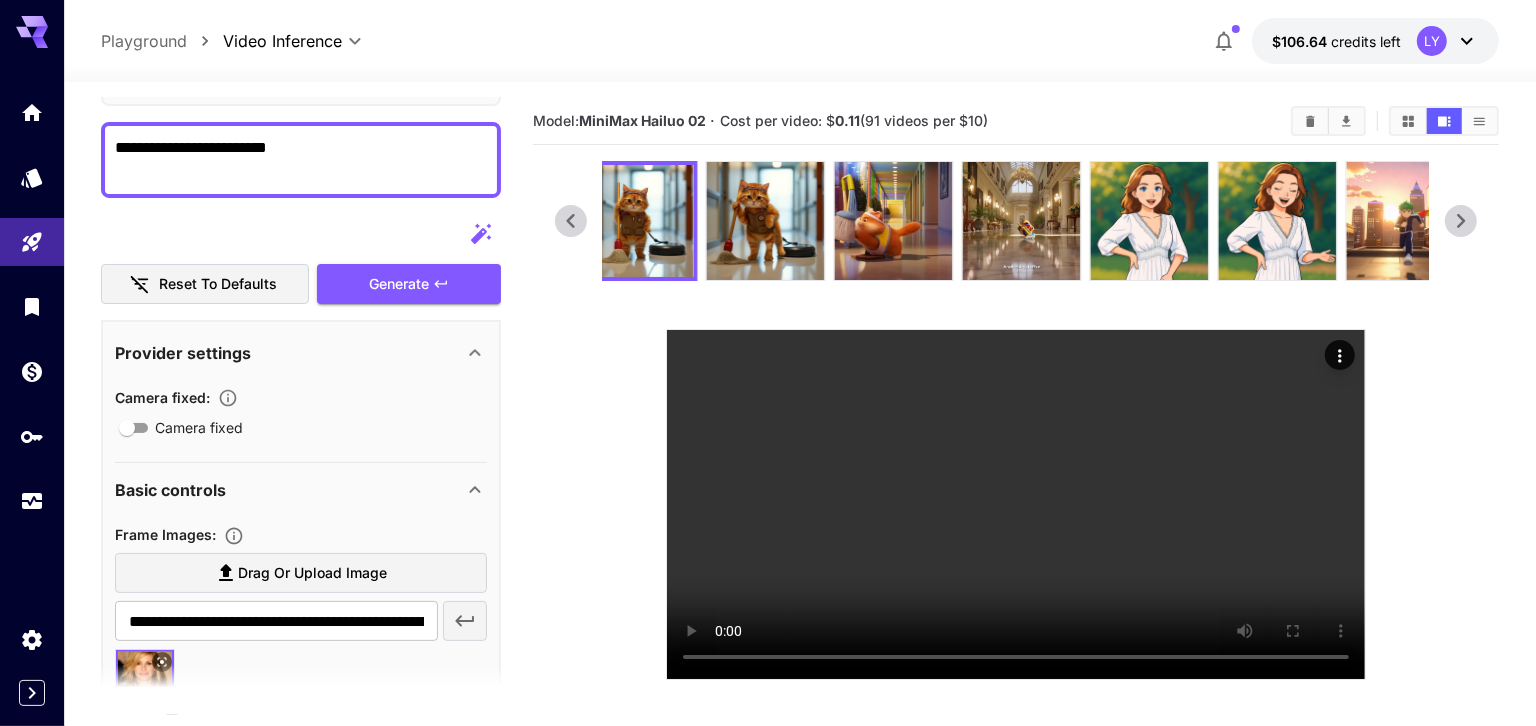scroll, scrollTop: 105, scrollLeft: 0, axis: vertical 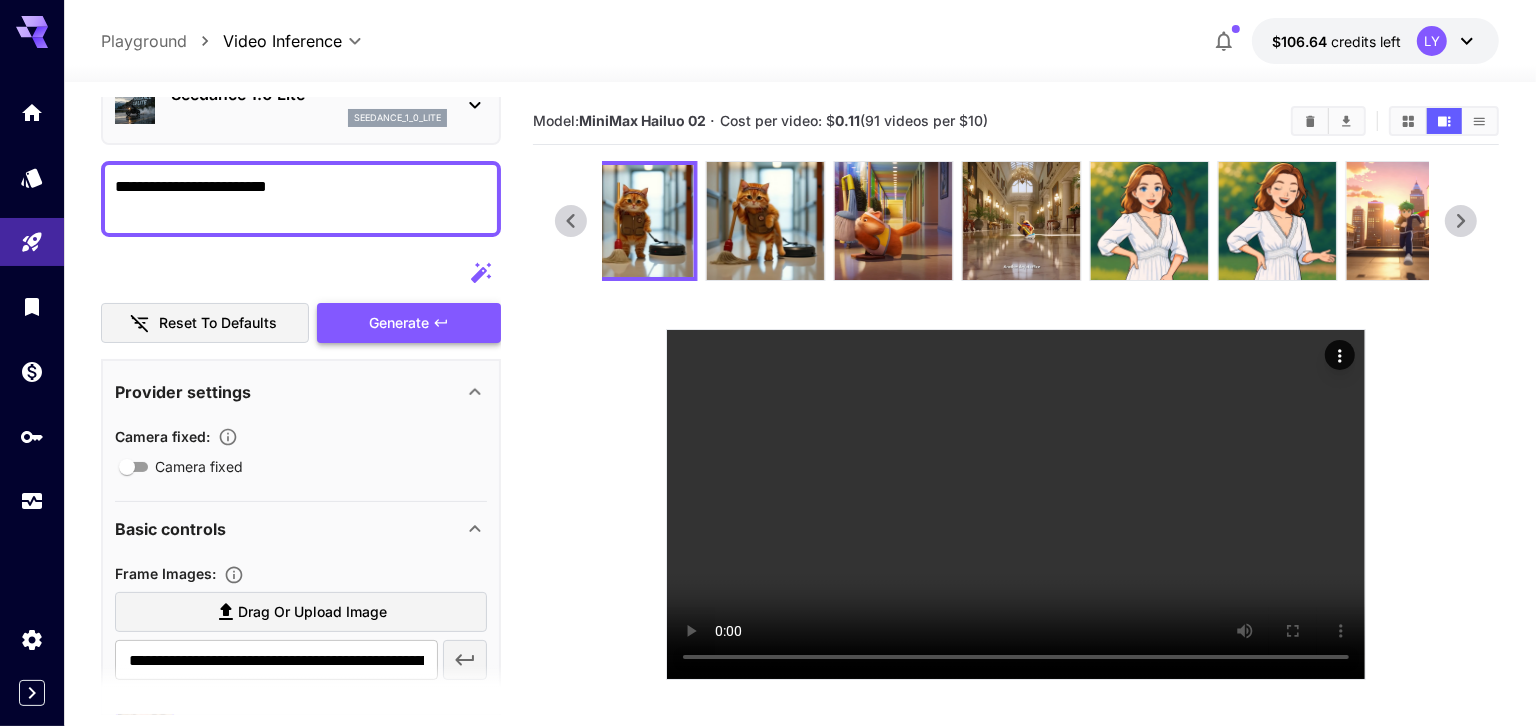 type on "**********" 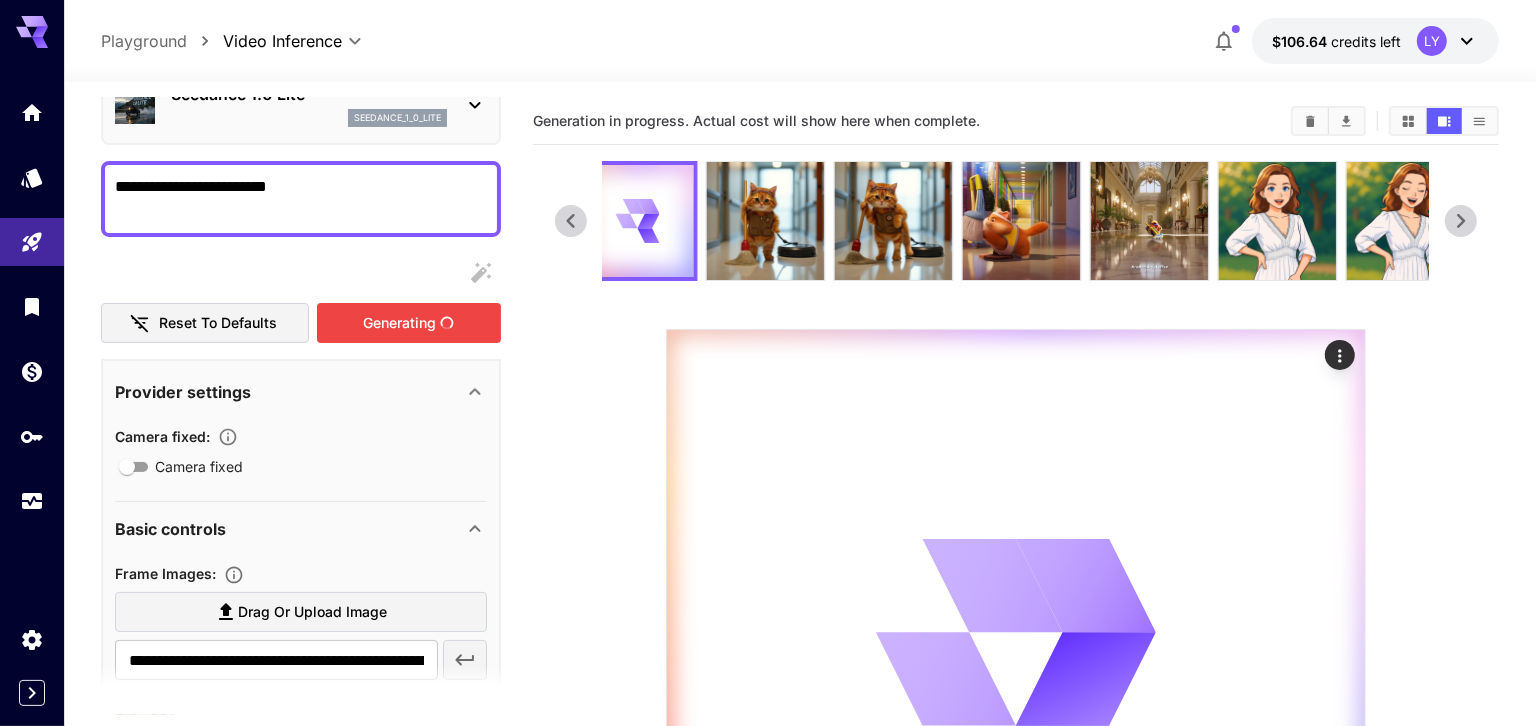 click on "Generating" at bounding box center (409, 323) 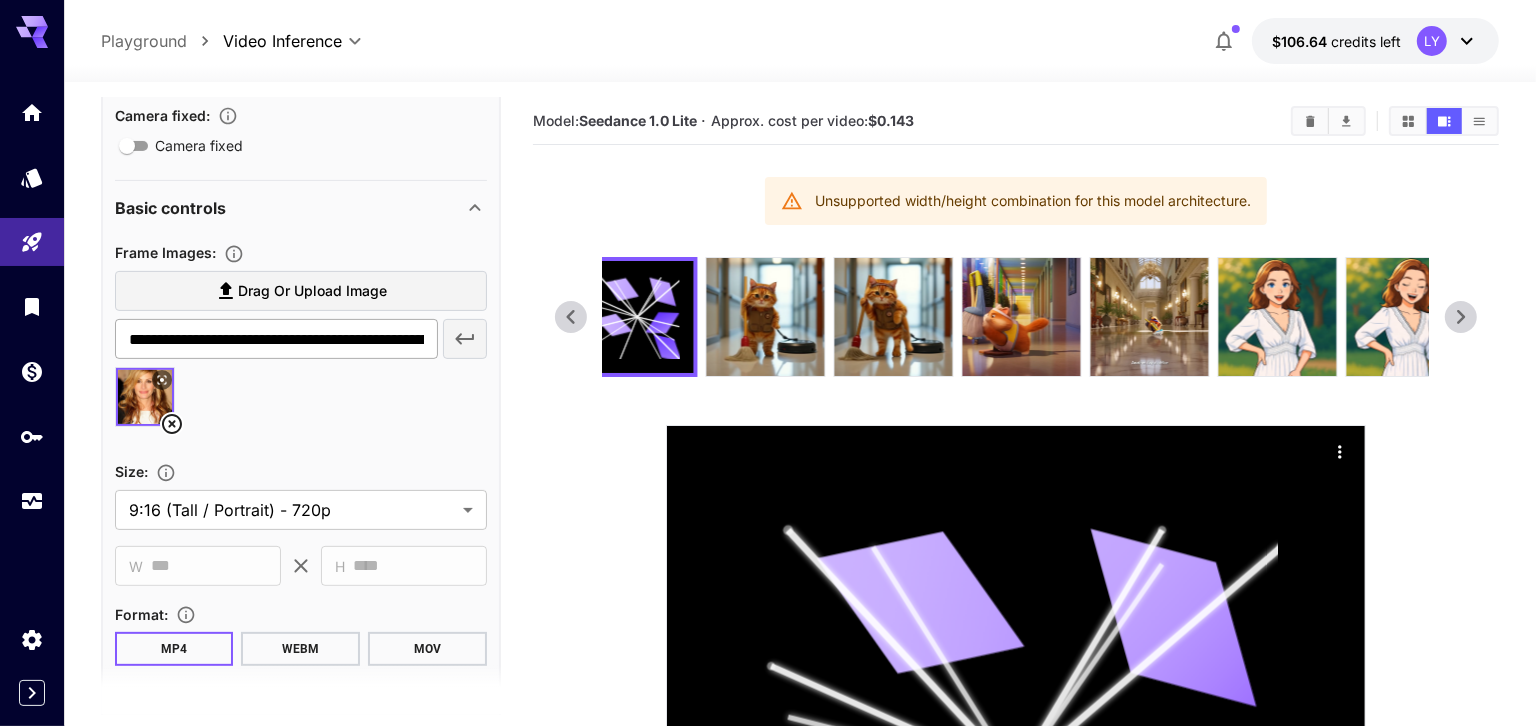 scroll, scrollTop: 431, scrollLeft: 0, axis: vertical 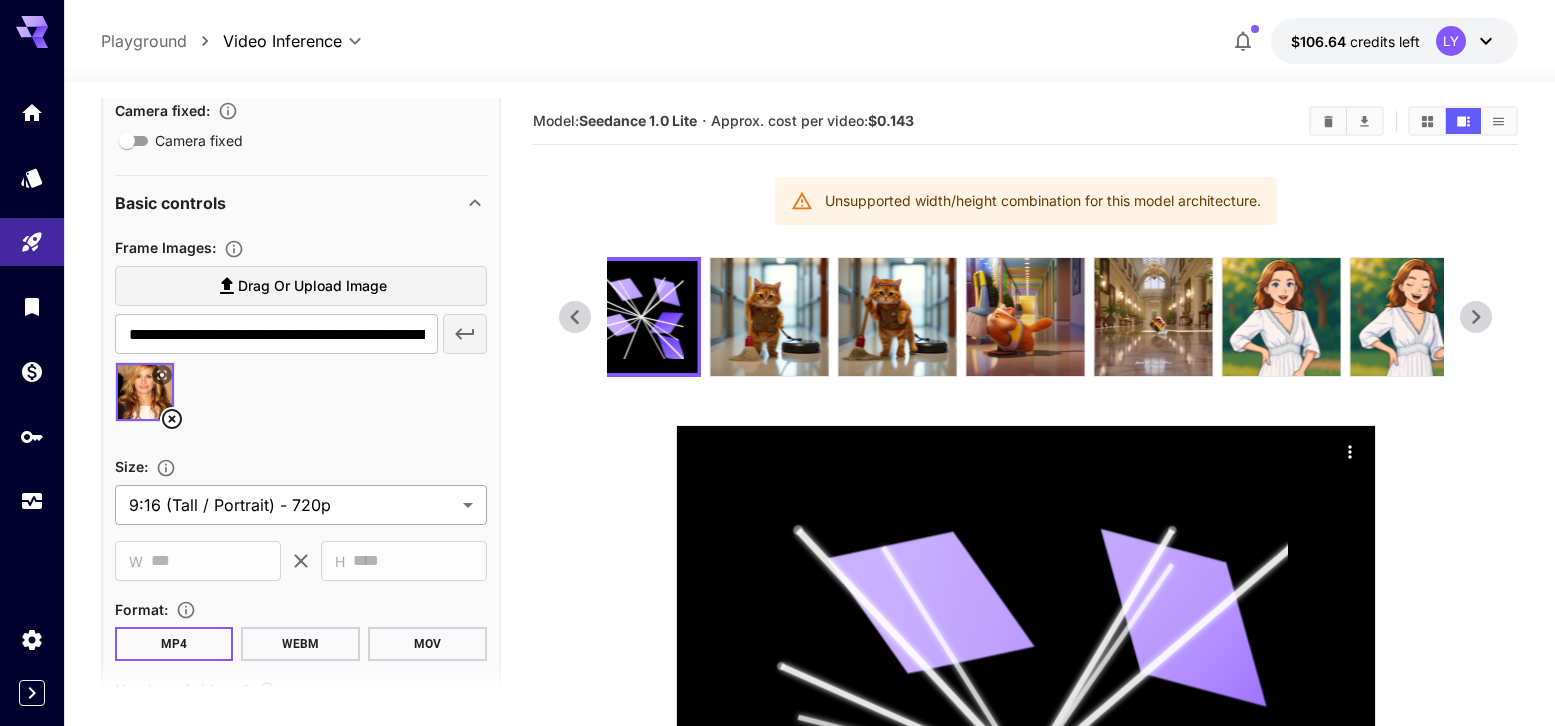click on "**********" at bounding box center [777, 687] 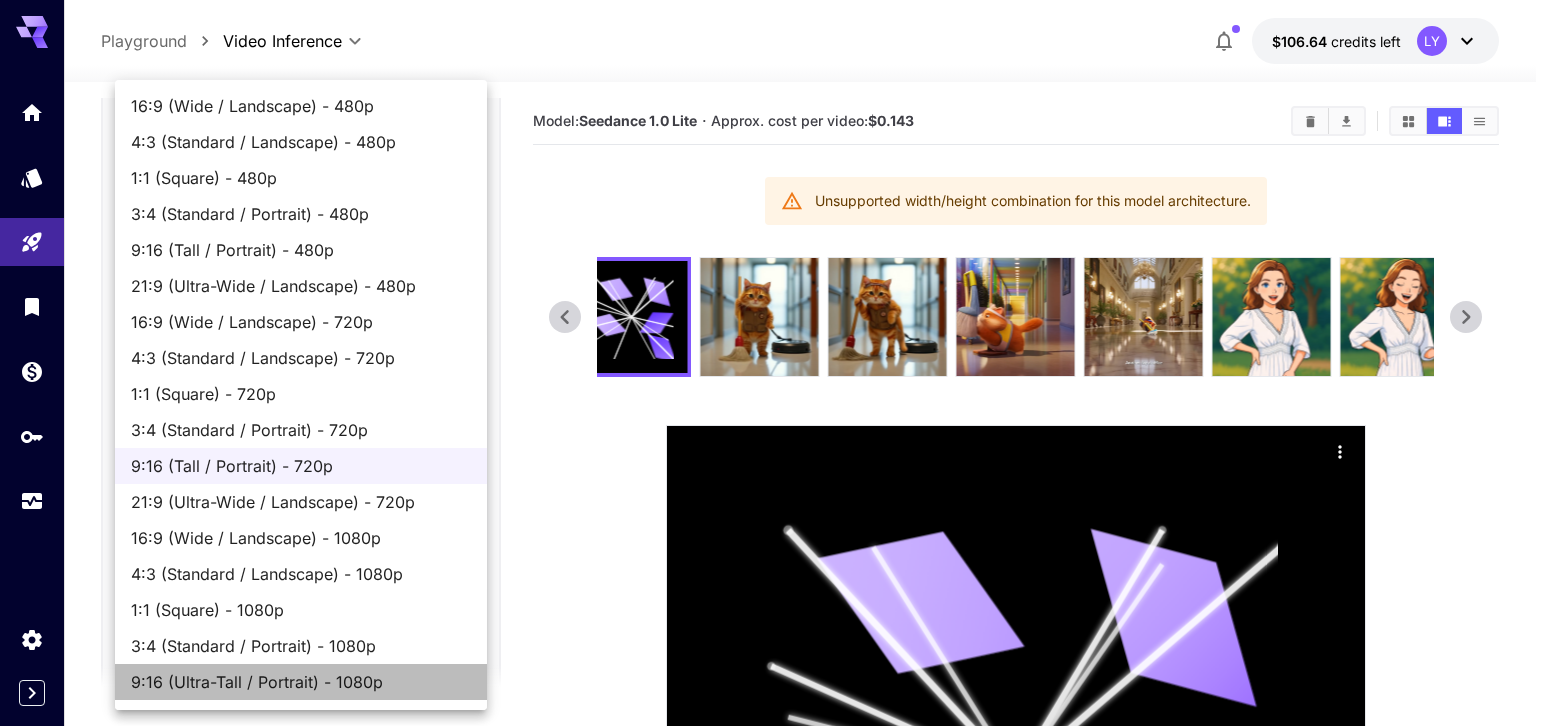 click on "9:16 (Ultra-Tall / Portrait) - 1080p" at bounding box center (301, 682) 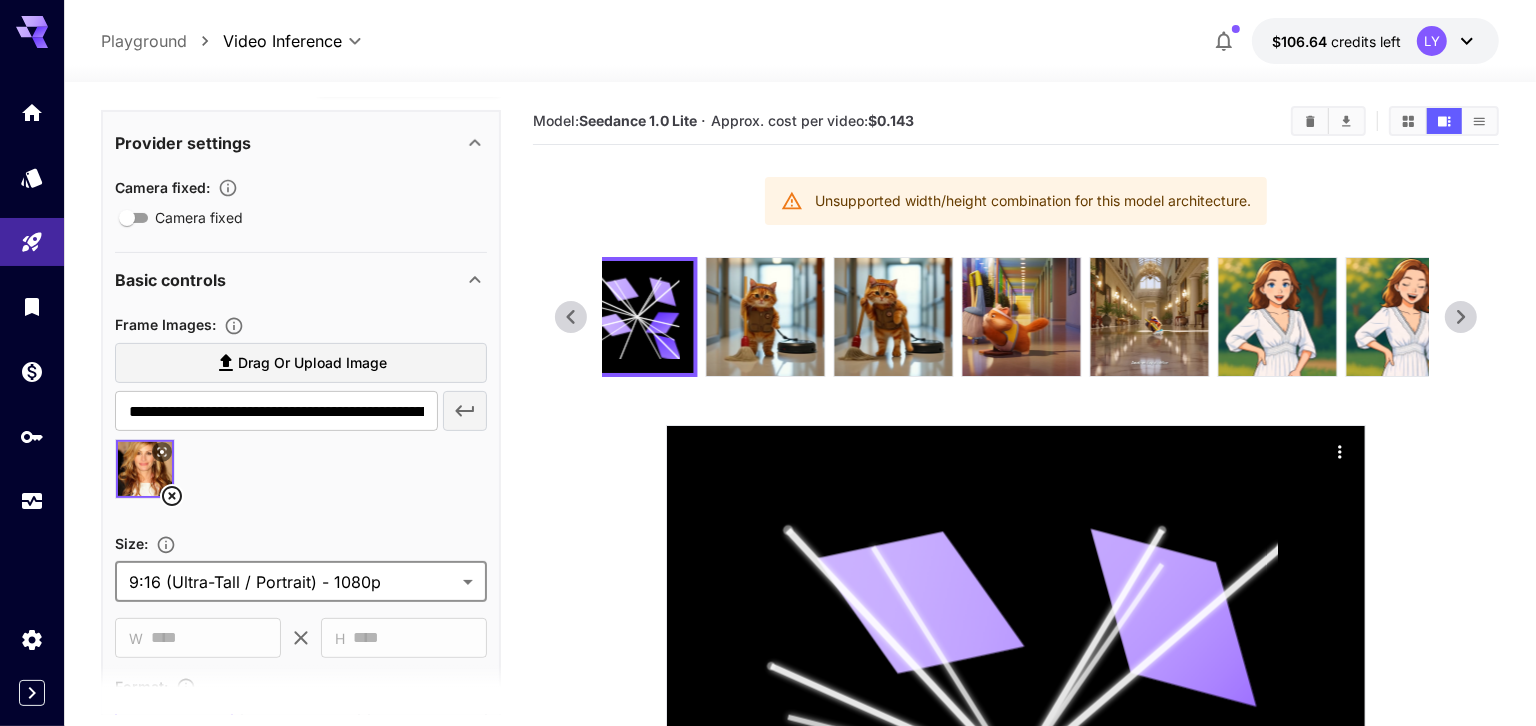 scroll, scrollTop: 182, scrollLeft: 0, axis: vertical 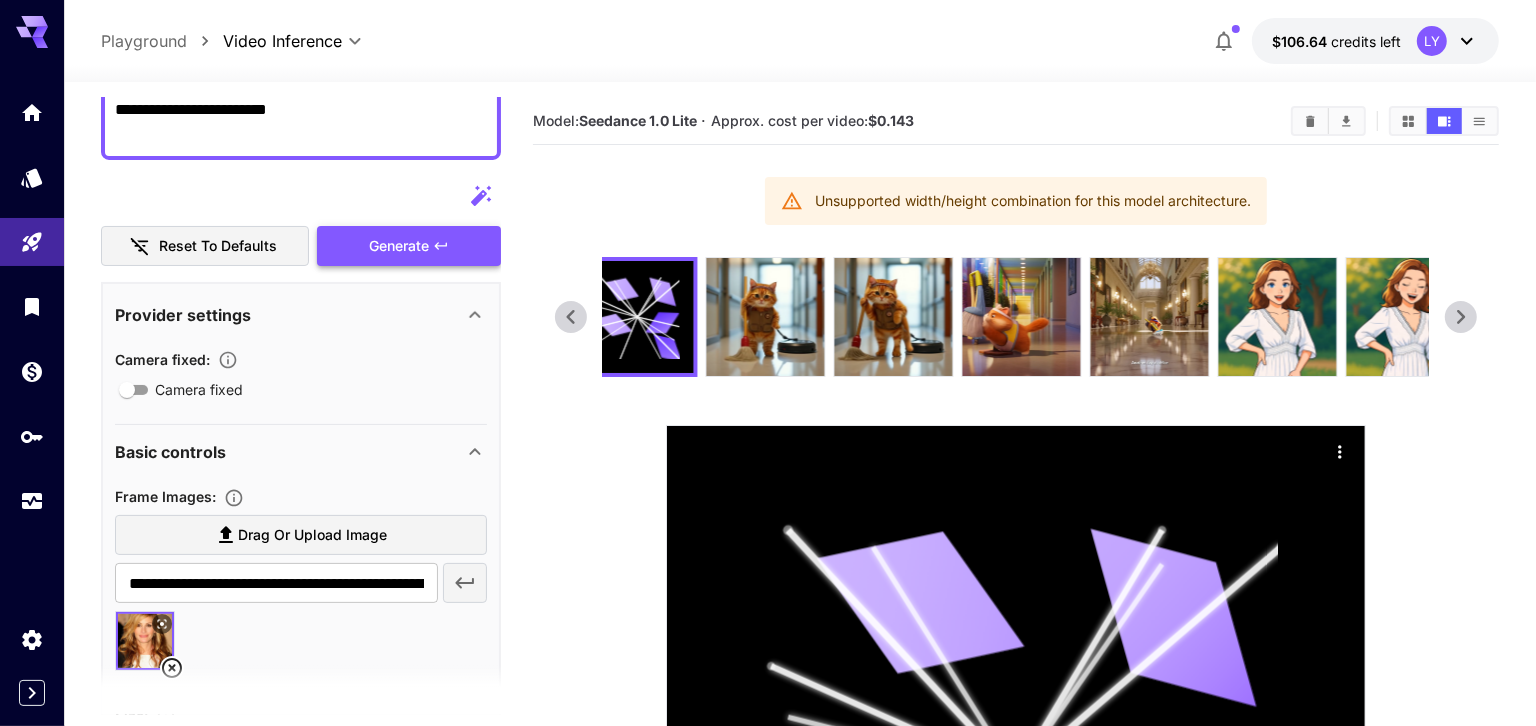 click on "Generate" at bounding box center (409, 246) 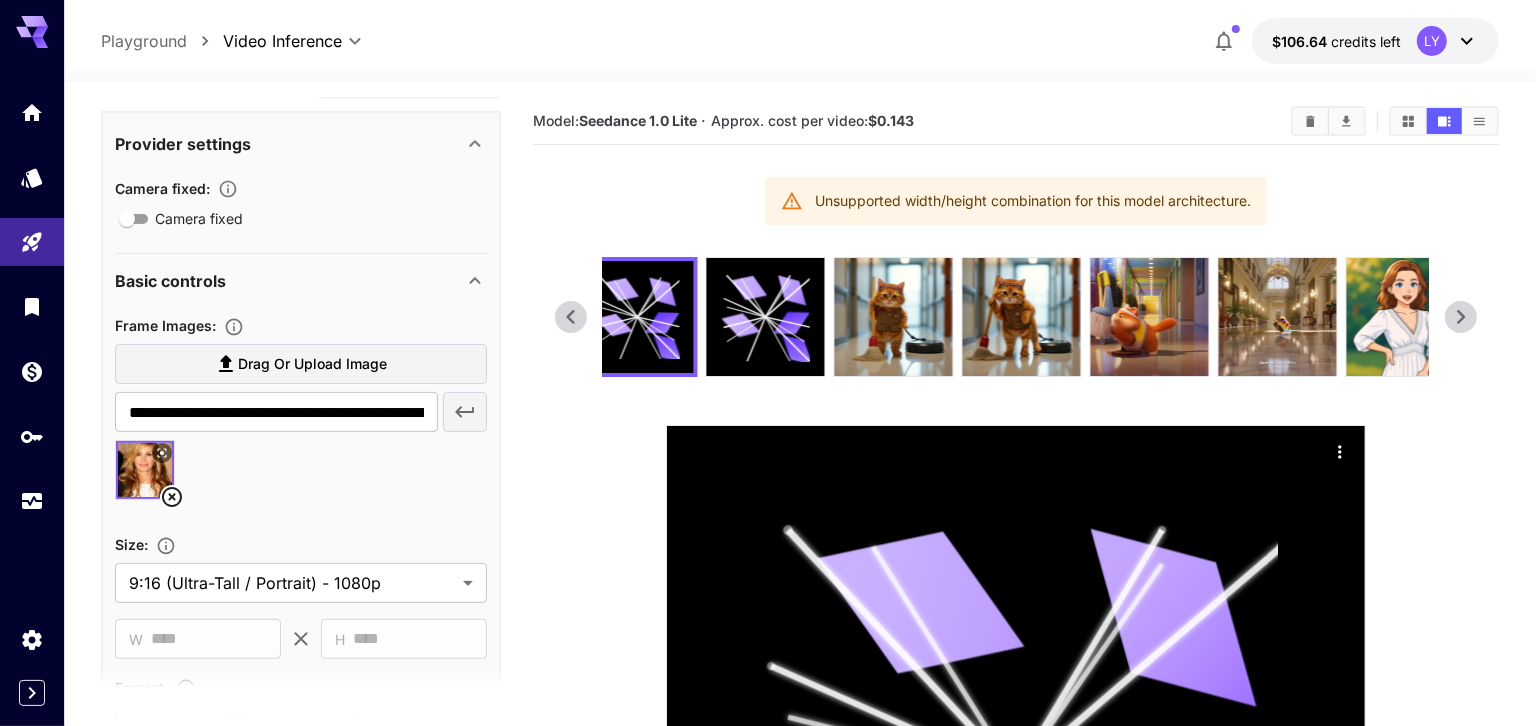 scroll, scrollTop: 359, scrollLeft: 0, axis: vertical 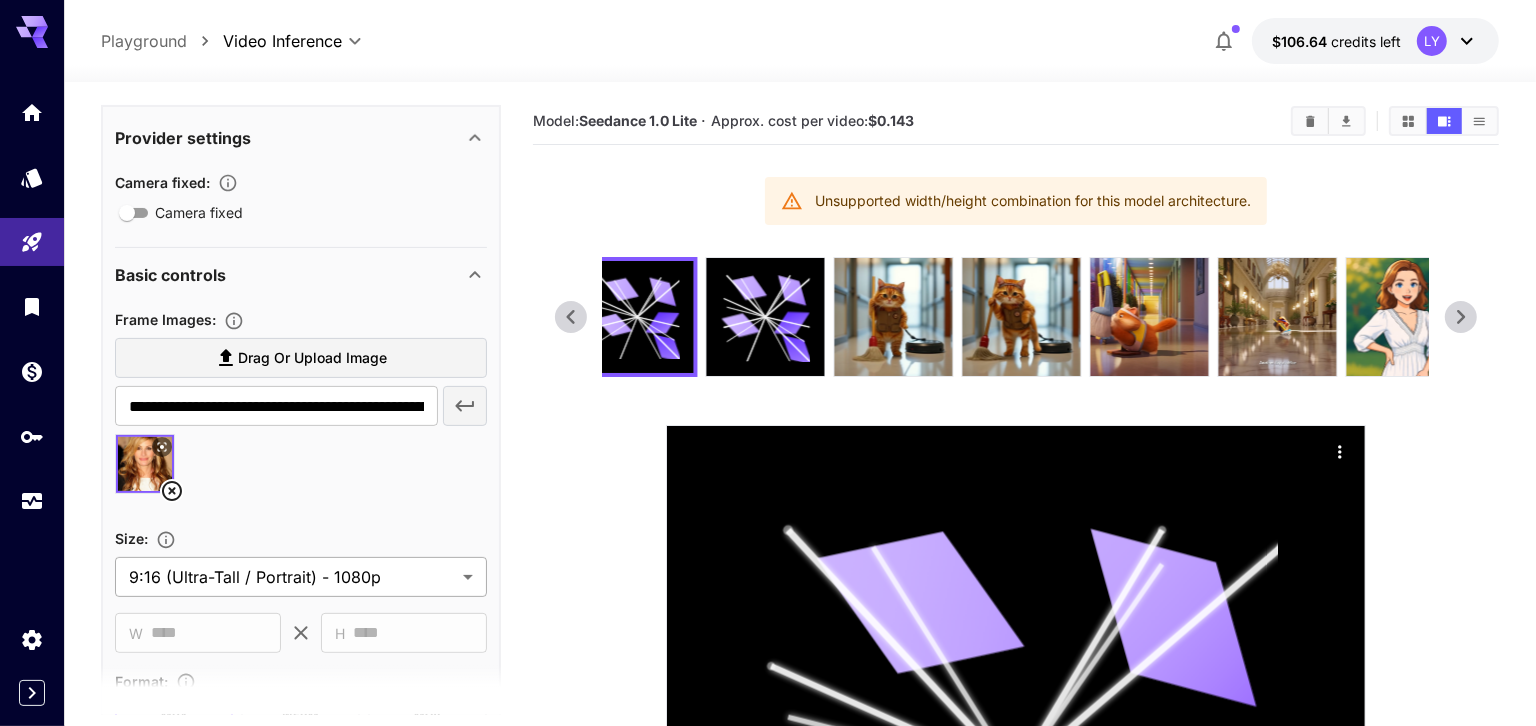 click on "**********" at bounding box center [768, 687] 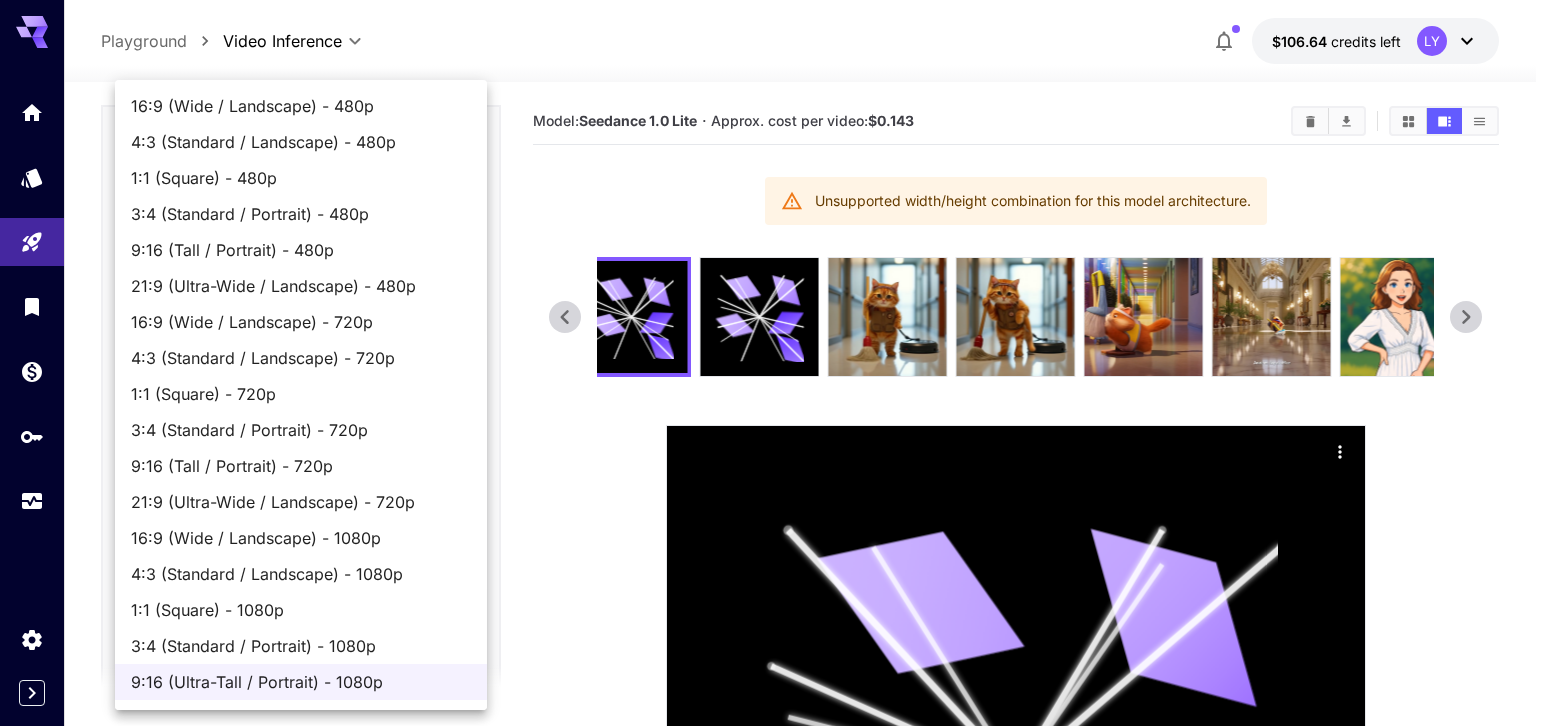 click at bounding box center [777, 363] 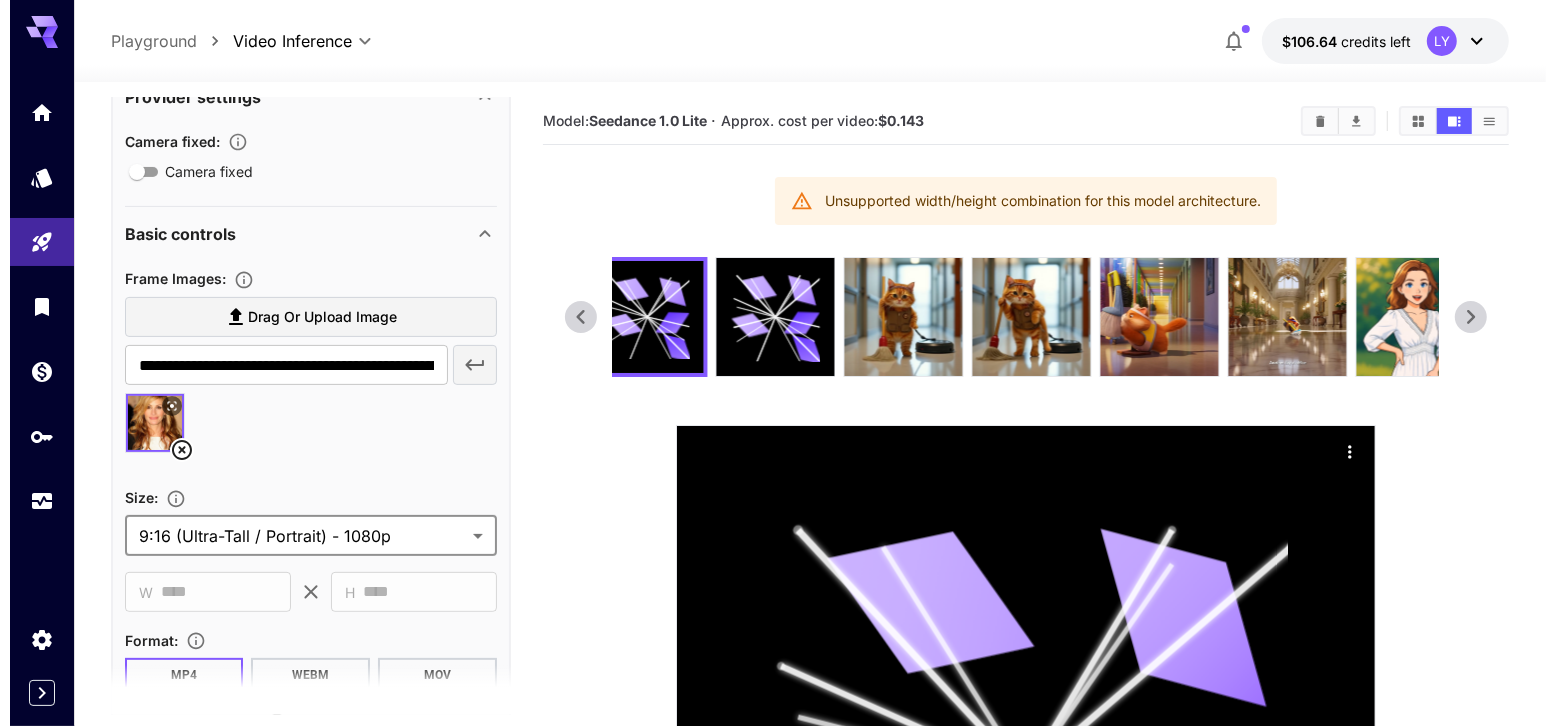 scroll, scrollTop: 400, scrollLeft: 0, axis: vertical 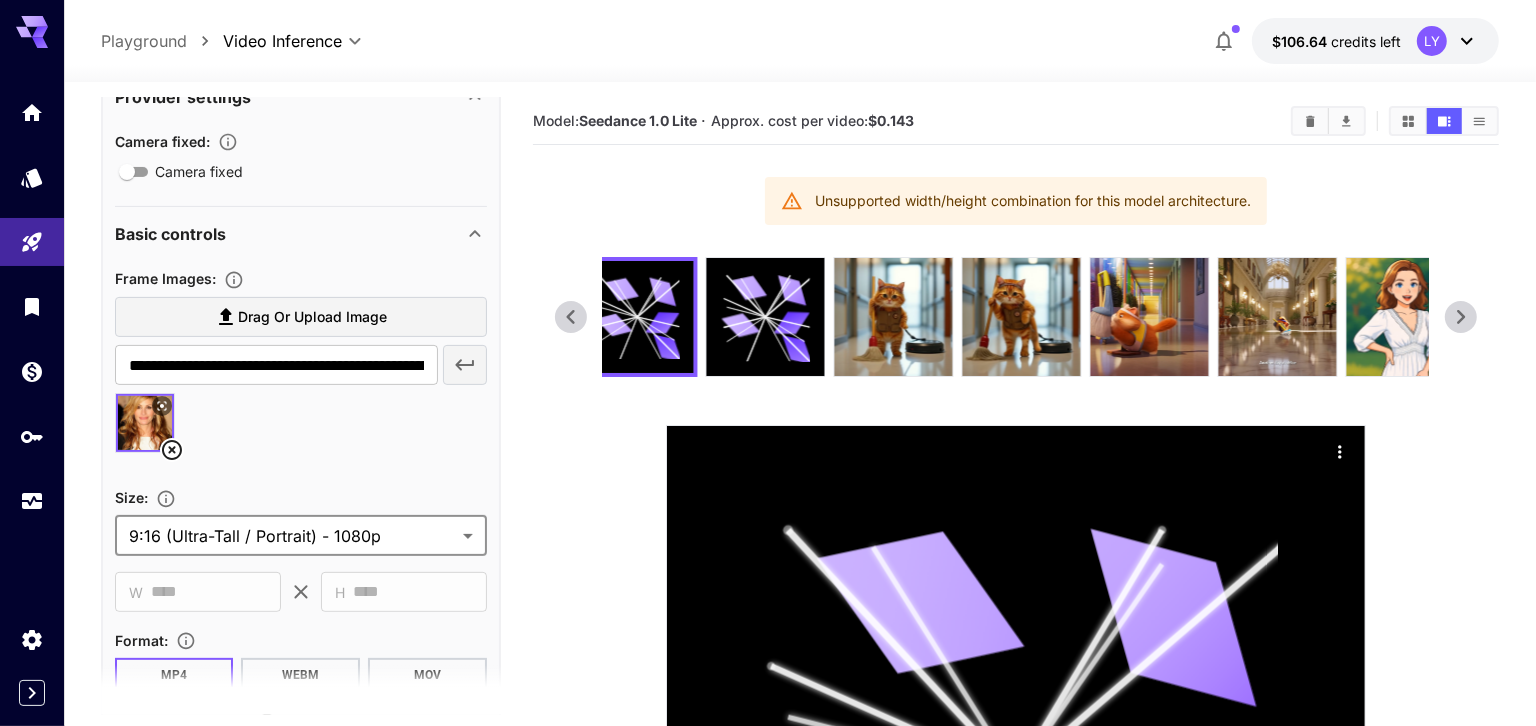 click on "**********" at bounding box center (768, 687) 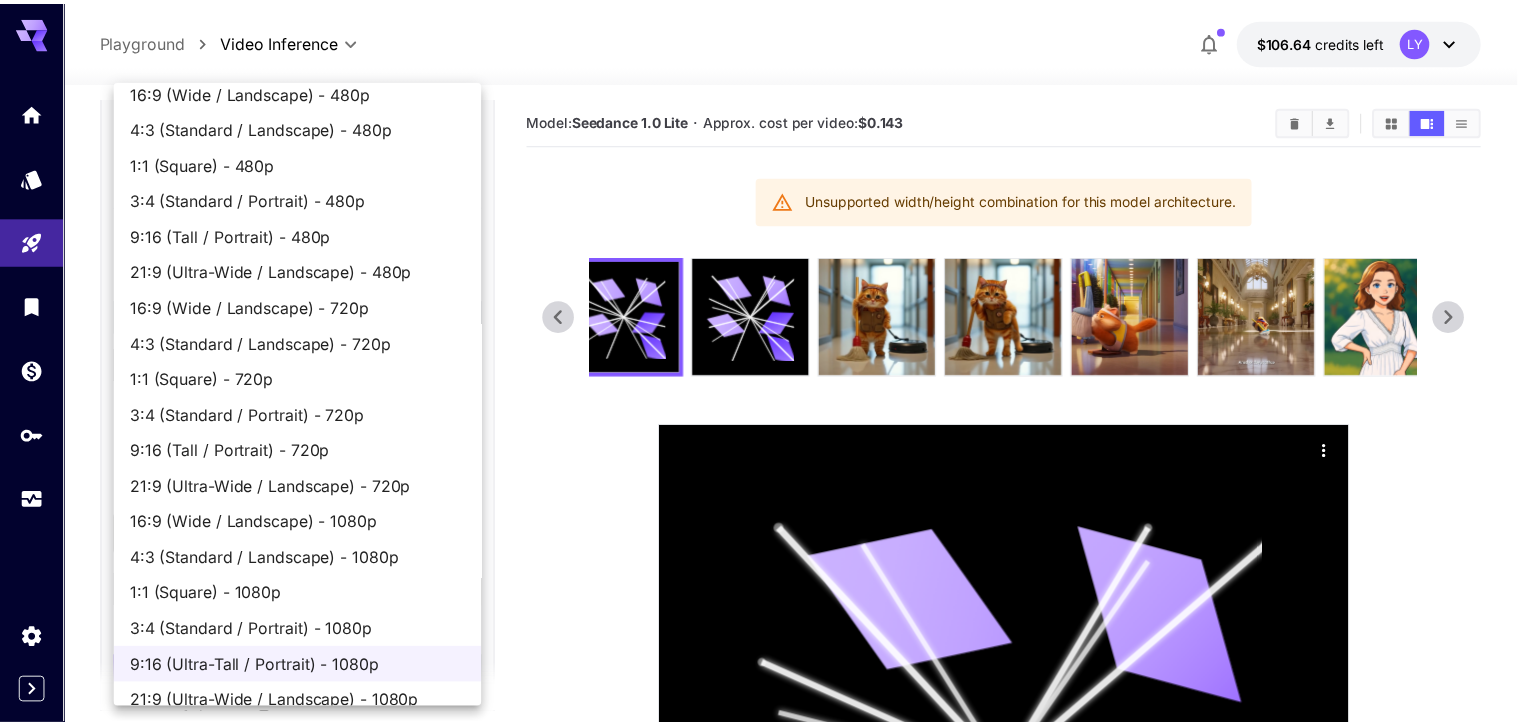 scroll, scrollTop: 0, scrollLeft: 0, axis: both 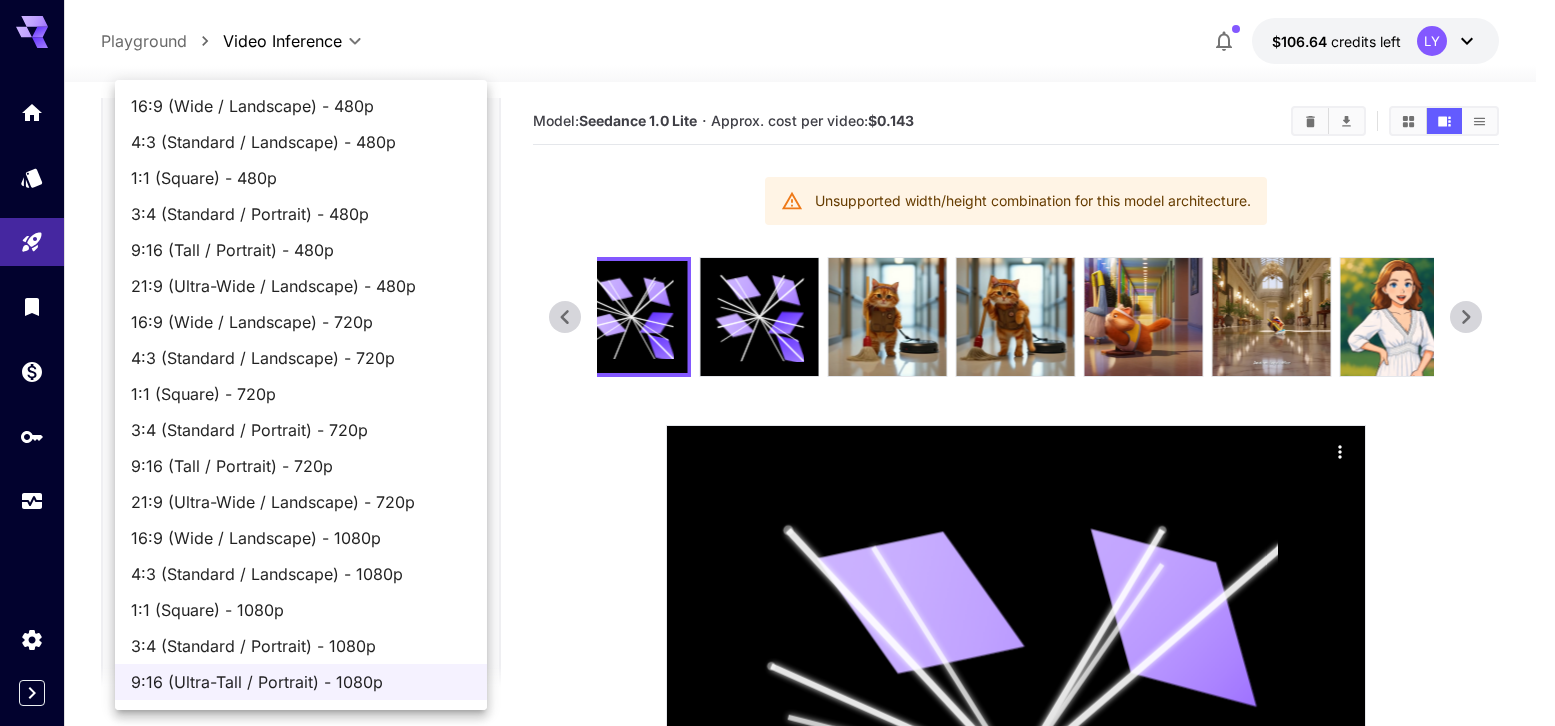 click on "3:4 (Standard / Portrait) - 720p" at bounding box center [301, 430] 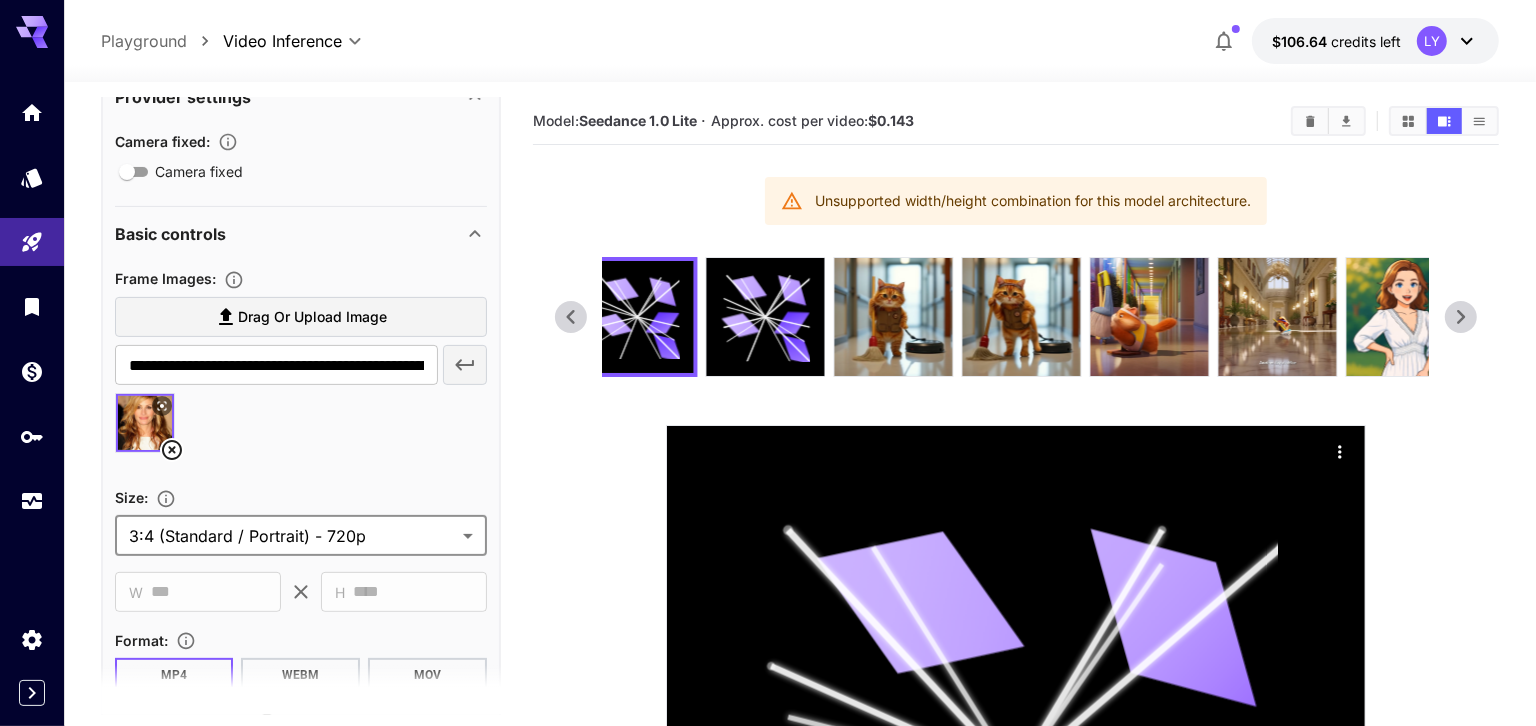 scroll, scrollTop: 185, scrollLeft: 0, axis: vertical 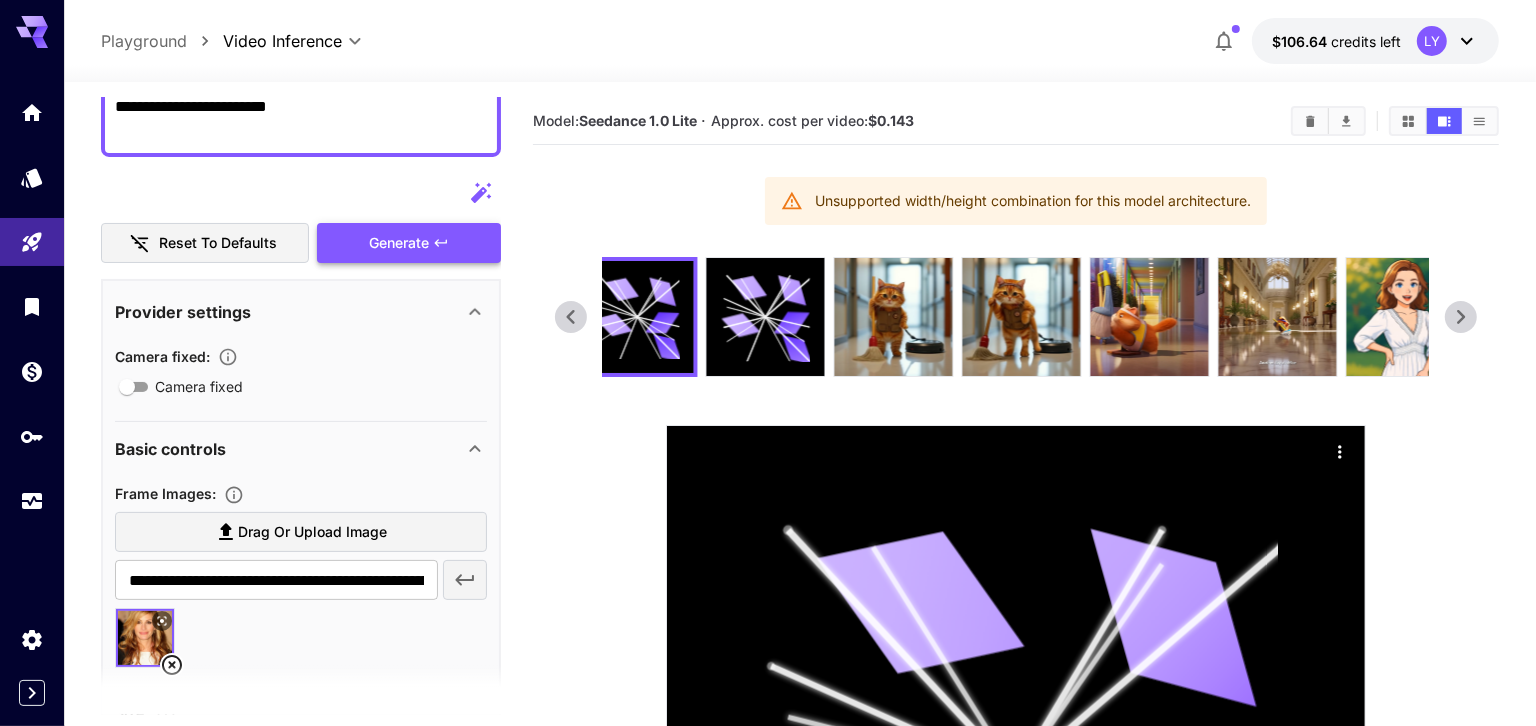 click on "Generate" at bounding box center [409, 243] 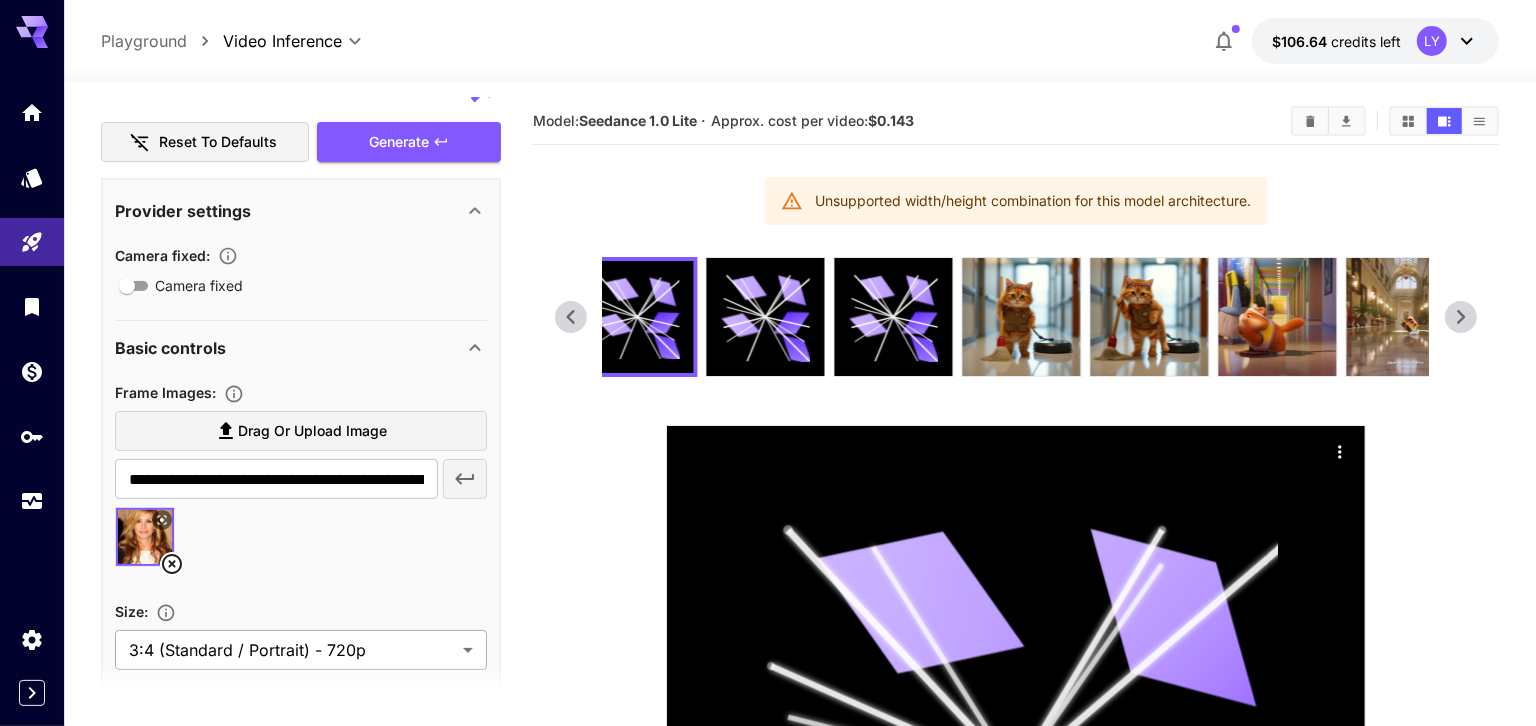 scroll, scrollTop: 427, scrollLeft: 0, axis: vertical 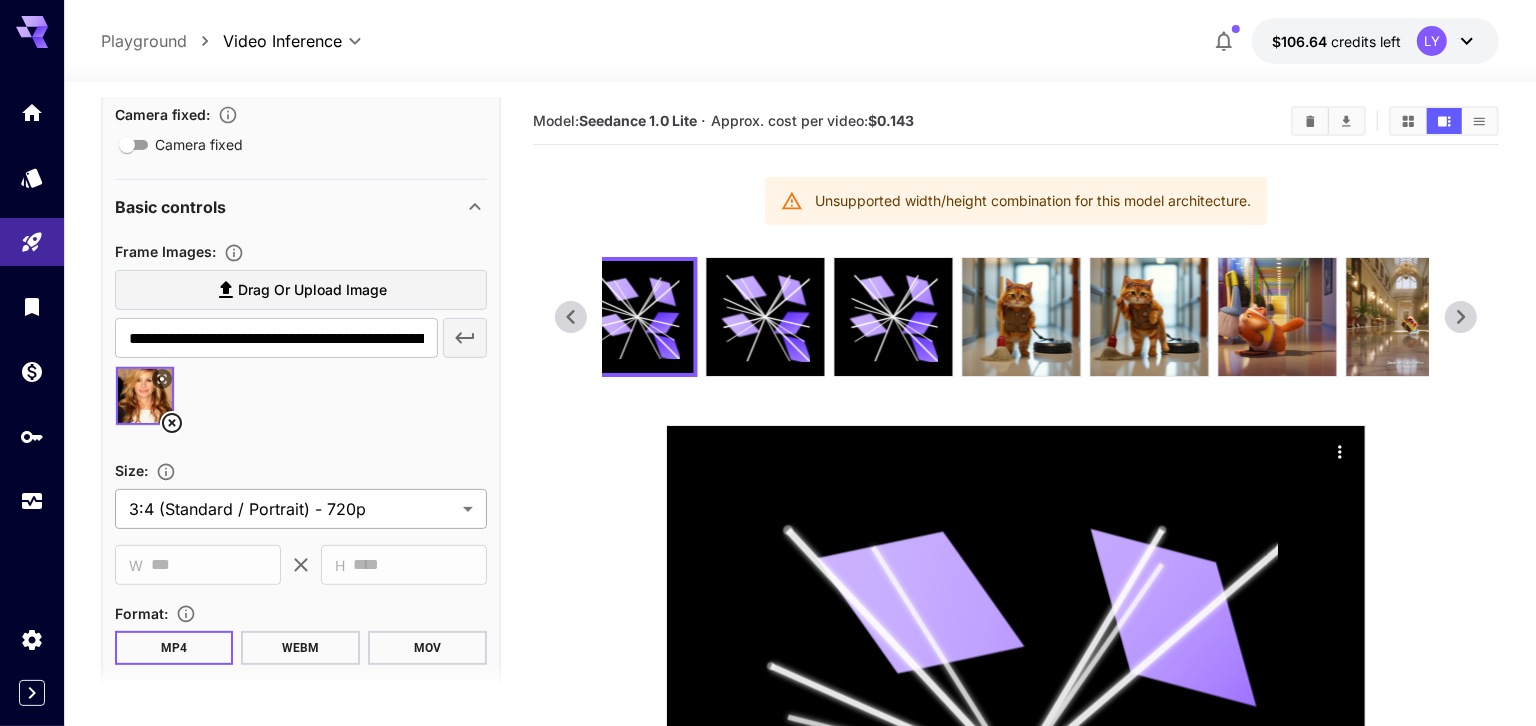 click on "**********" at bounding box center [768, 687] 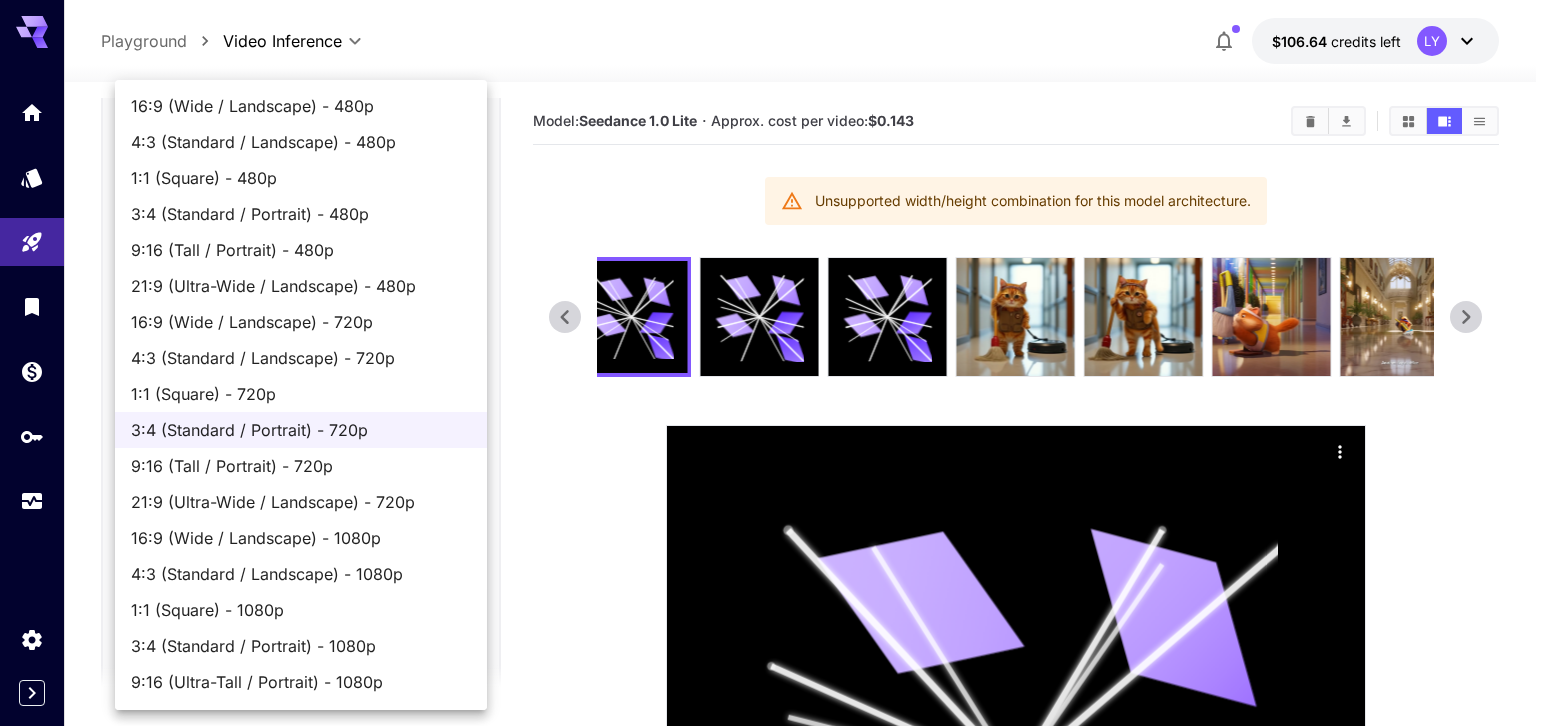 click on "16:9 (Wide / Landscape) - 480p" at bounding box center (301, 106) 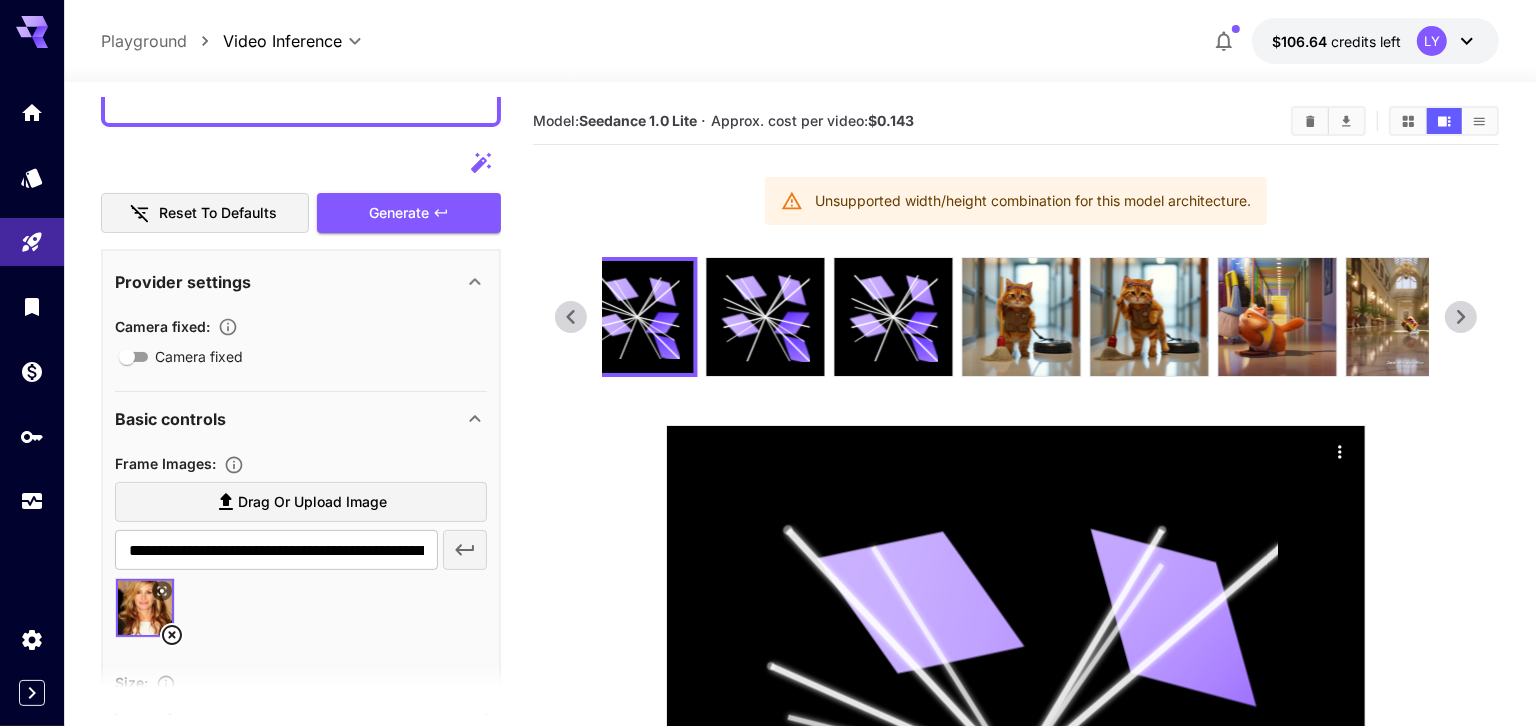 scroll, scrollTop: 156, scrollLeft: 0, axis: vertical 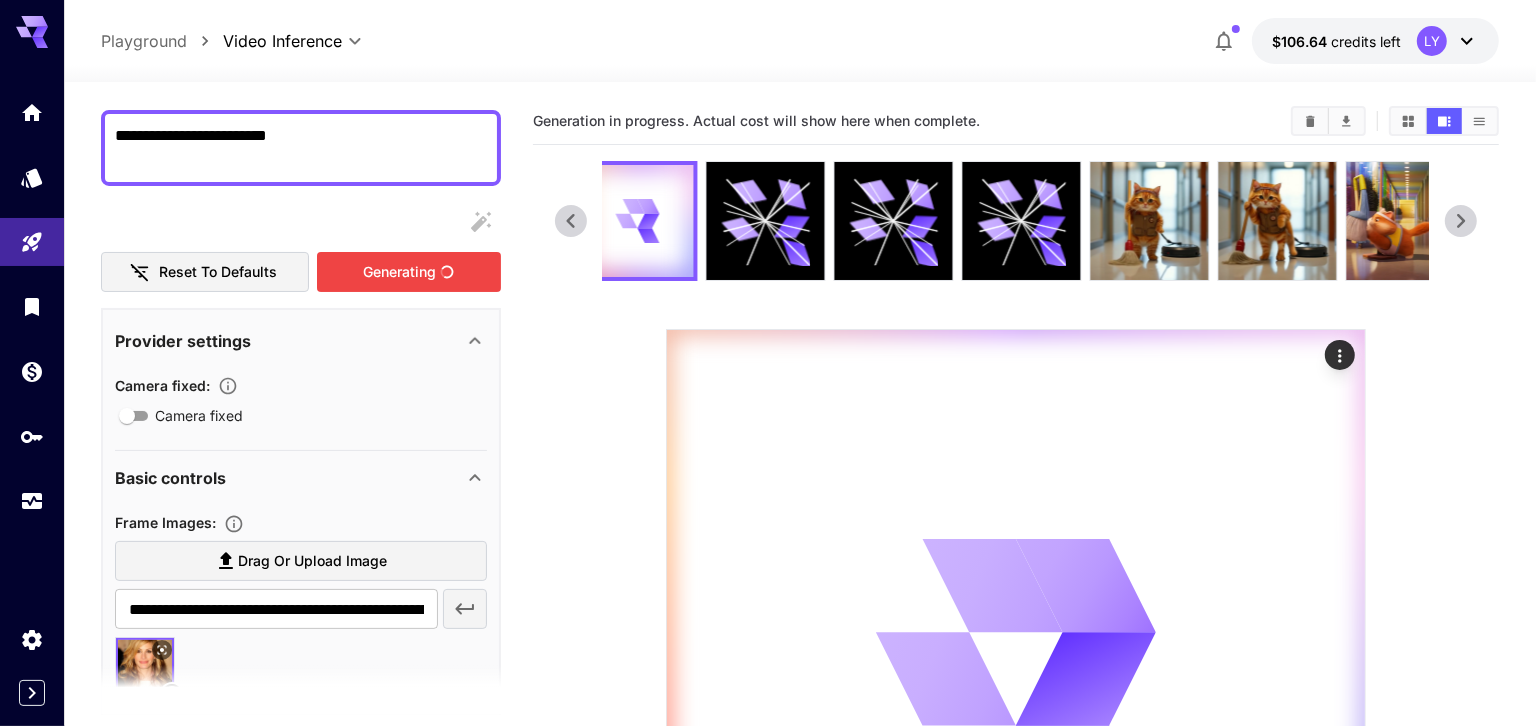 click on "Generating" at bounding box center (409, 272) 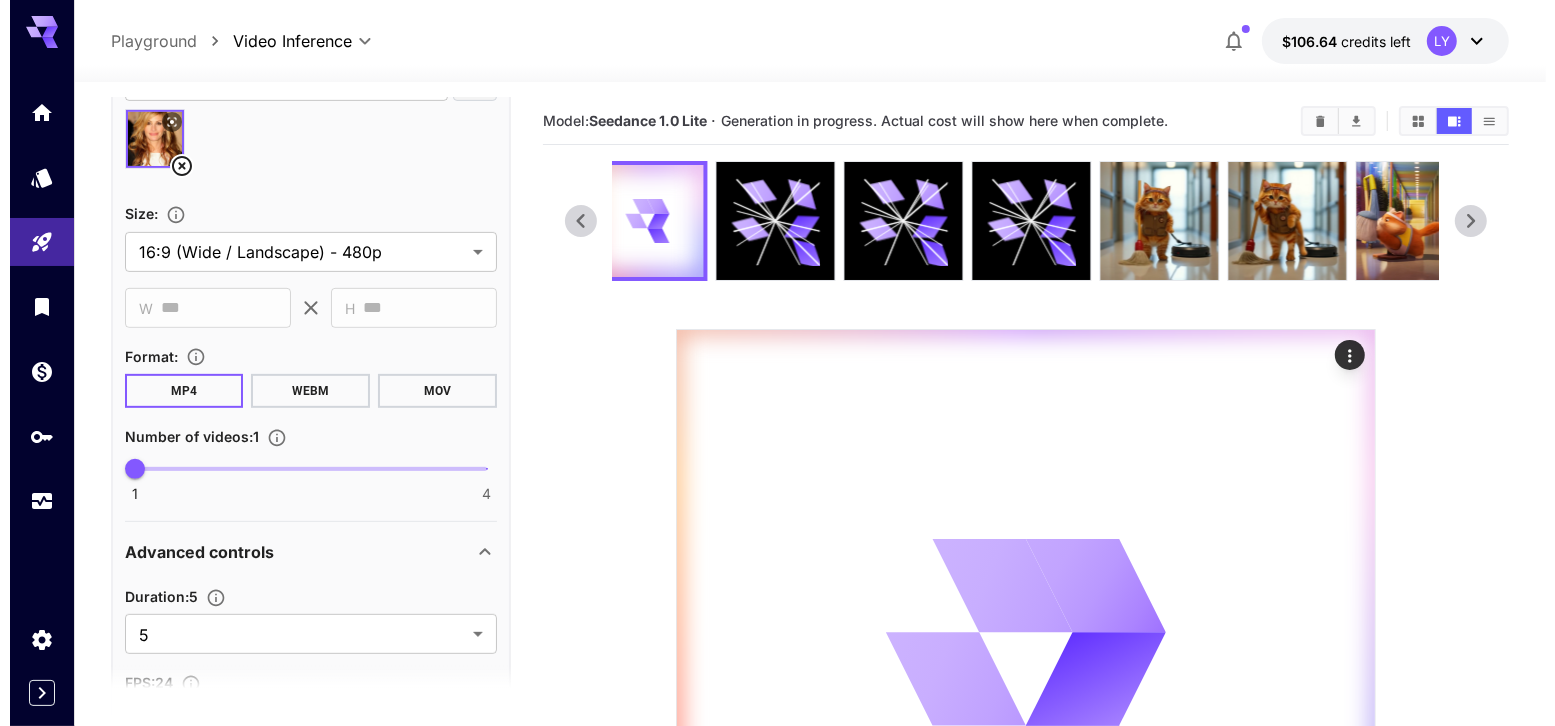 scroll, scrollTop: 683, scrollLeft: 0, axis: vertical 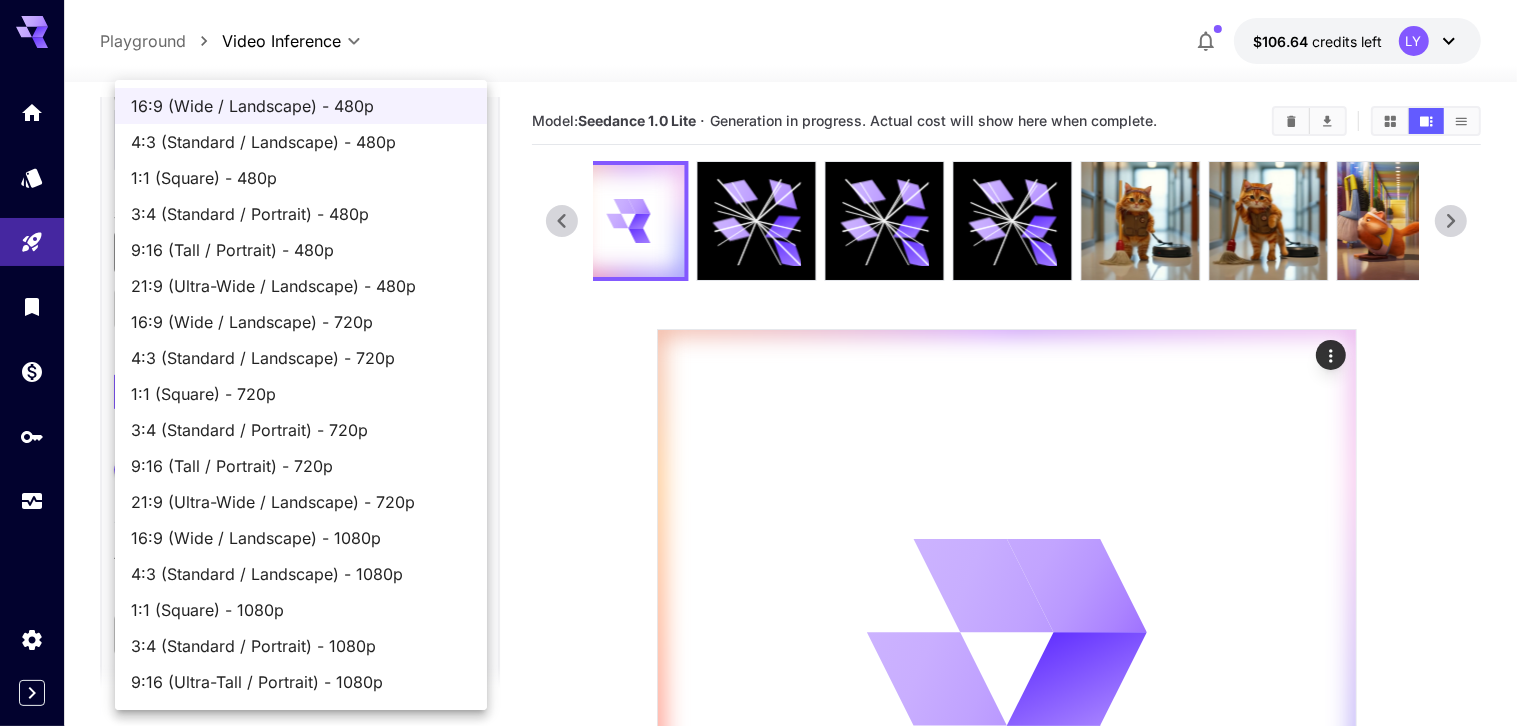 click on "**********" at bounding box center (768, 639) 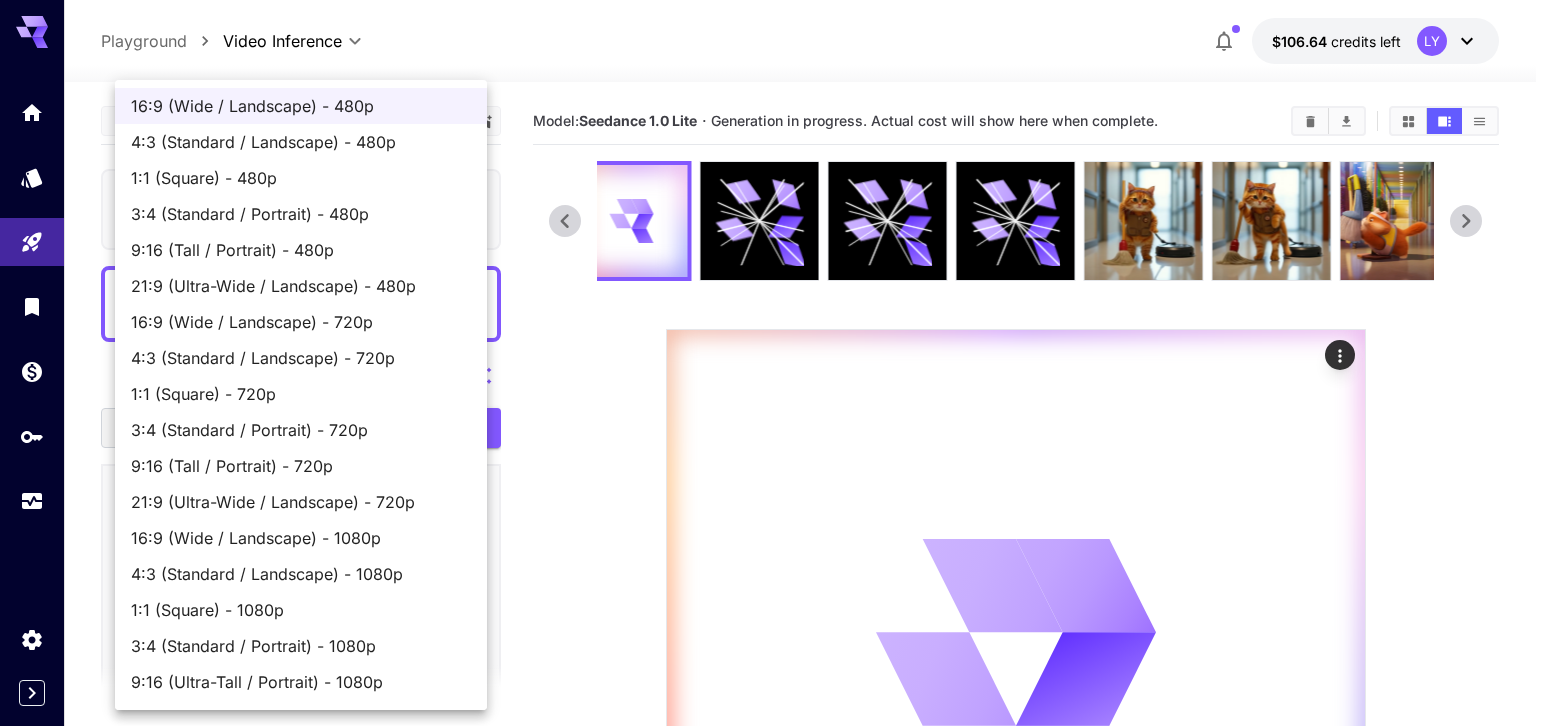 scroll, scrollTop: 0, scrollLeft: 0, axis: both 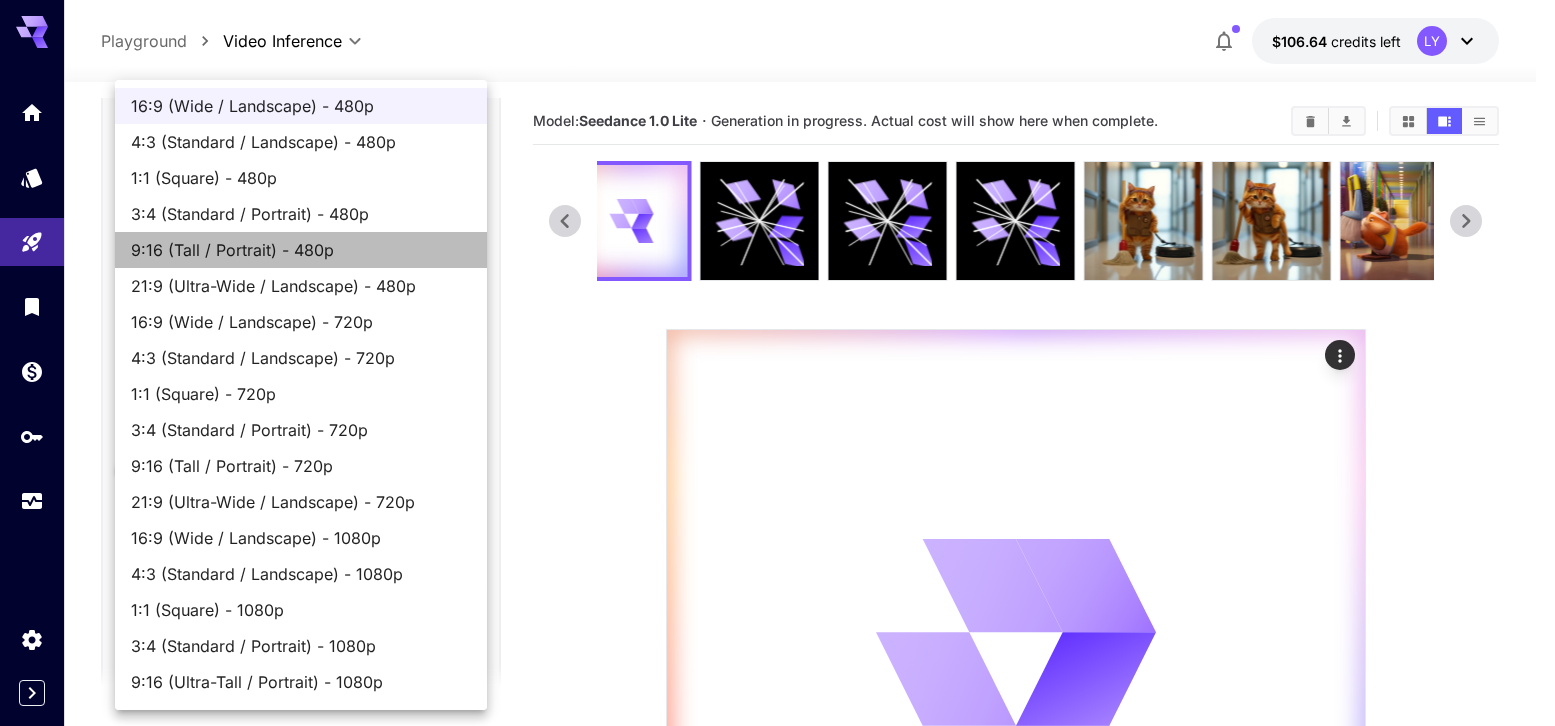 click on "9:16 (Tall / Portrait) - 480p" at bounding box center (301, 250) 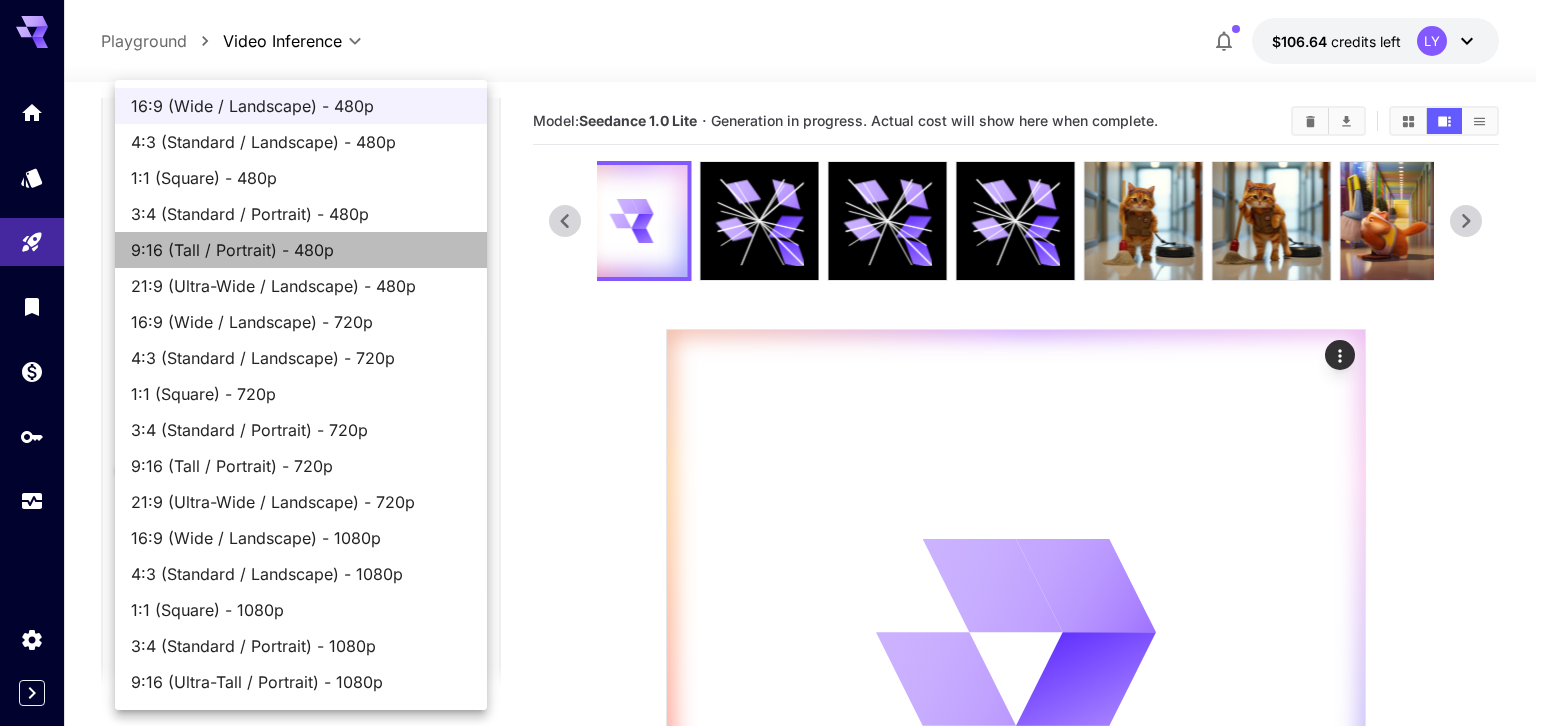 type on "***" 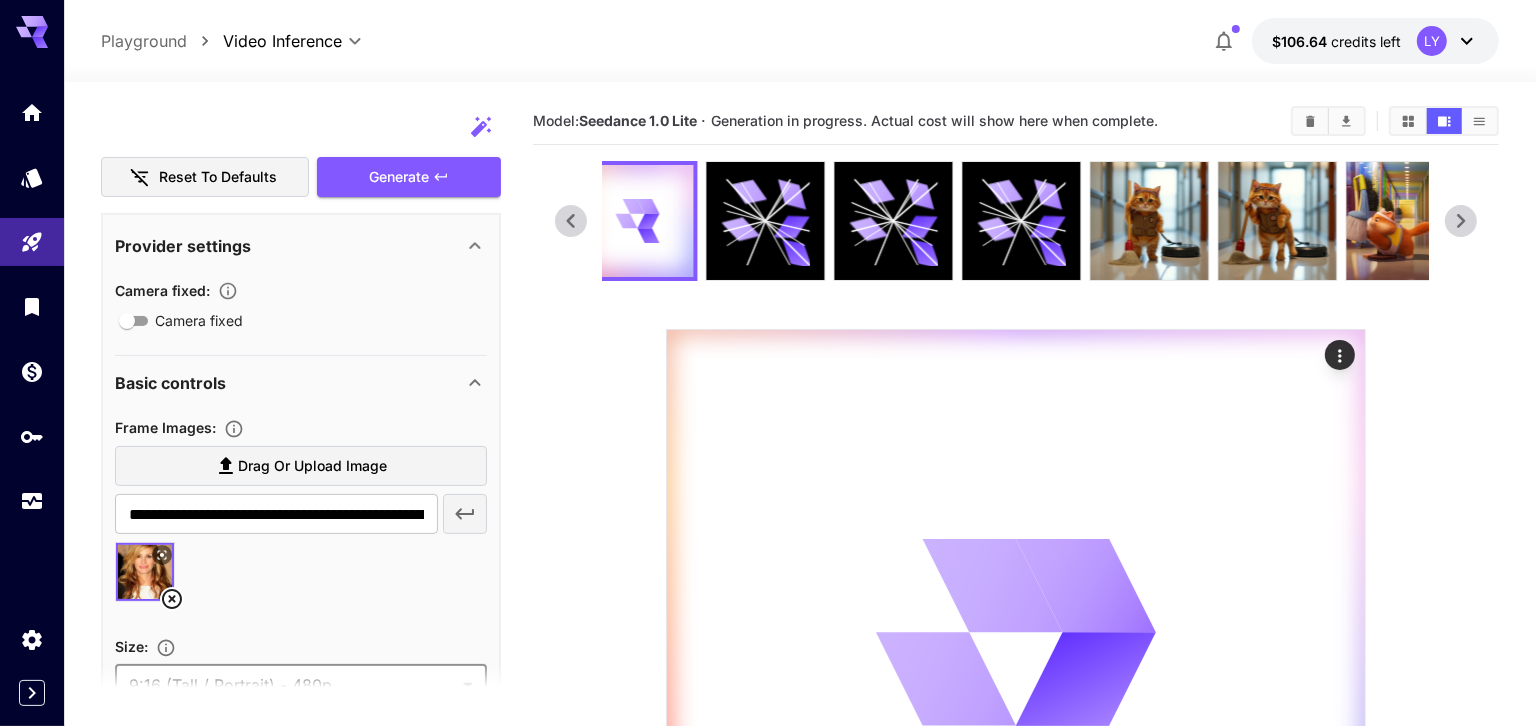 scroll, scrollTop: 202, scrollLeft: 0, axis: vertical 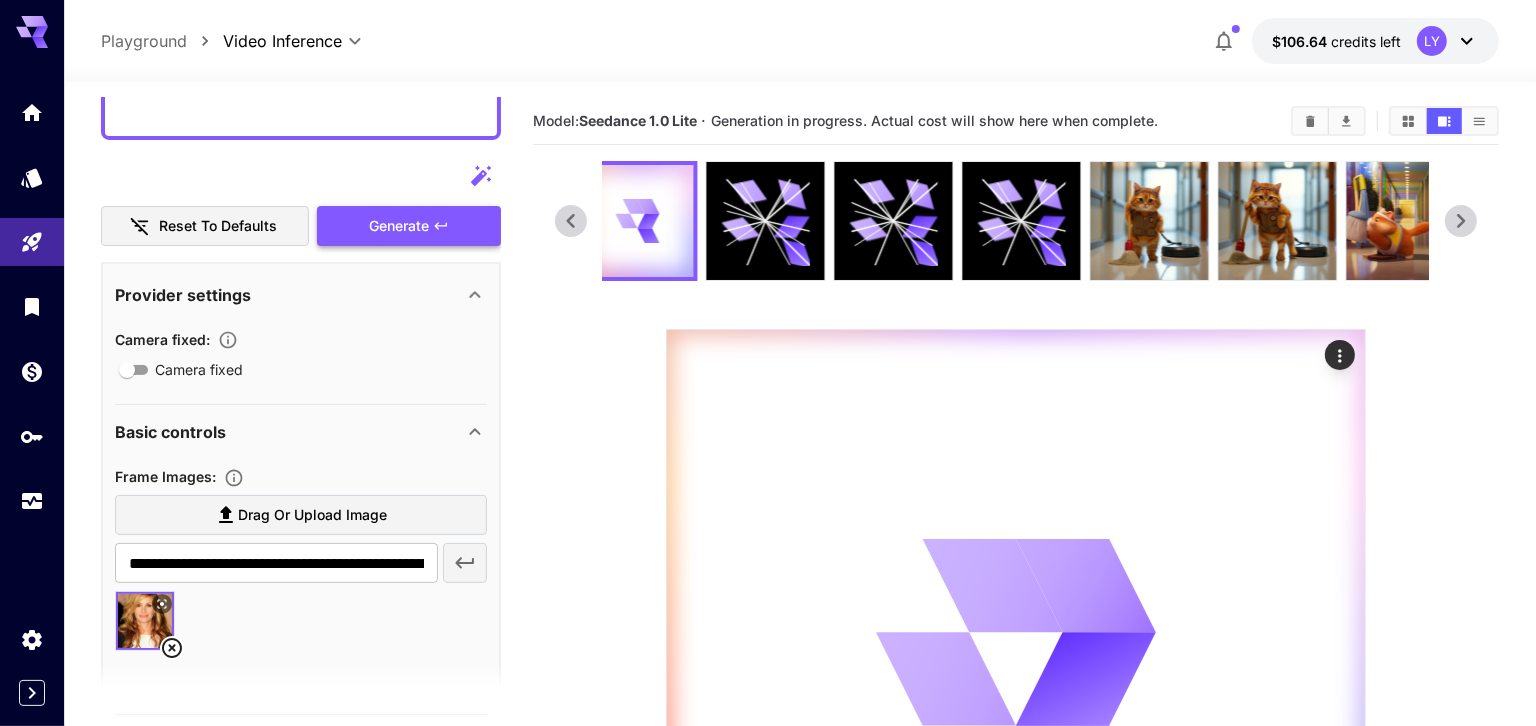 click on "Generate" at bounding box center (409, 226) 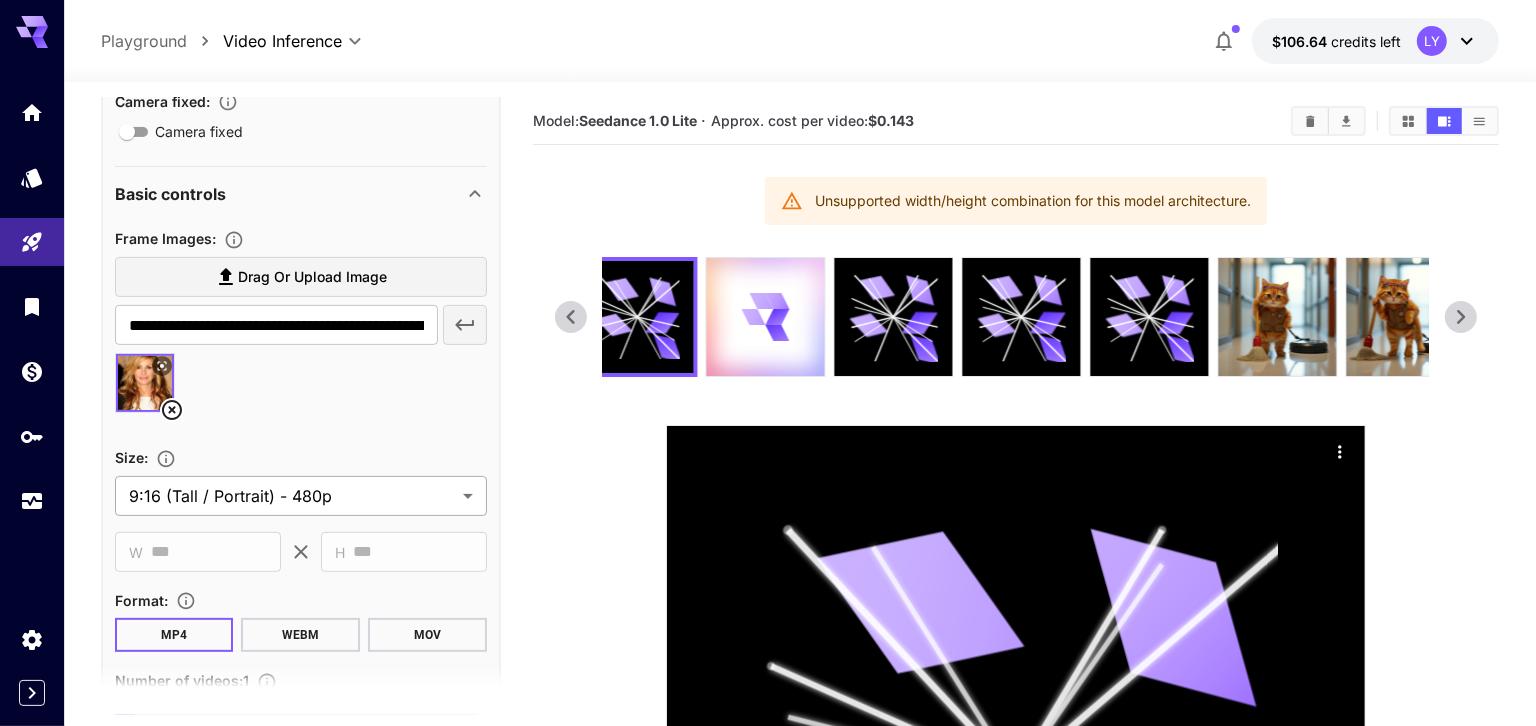 scroll, scrollTop: 441, scrollLeft: 0, axis: vertical 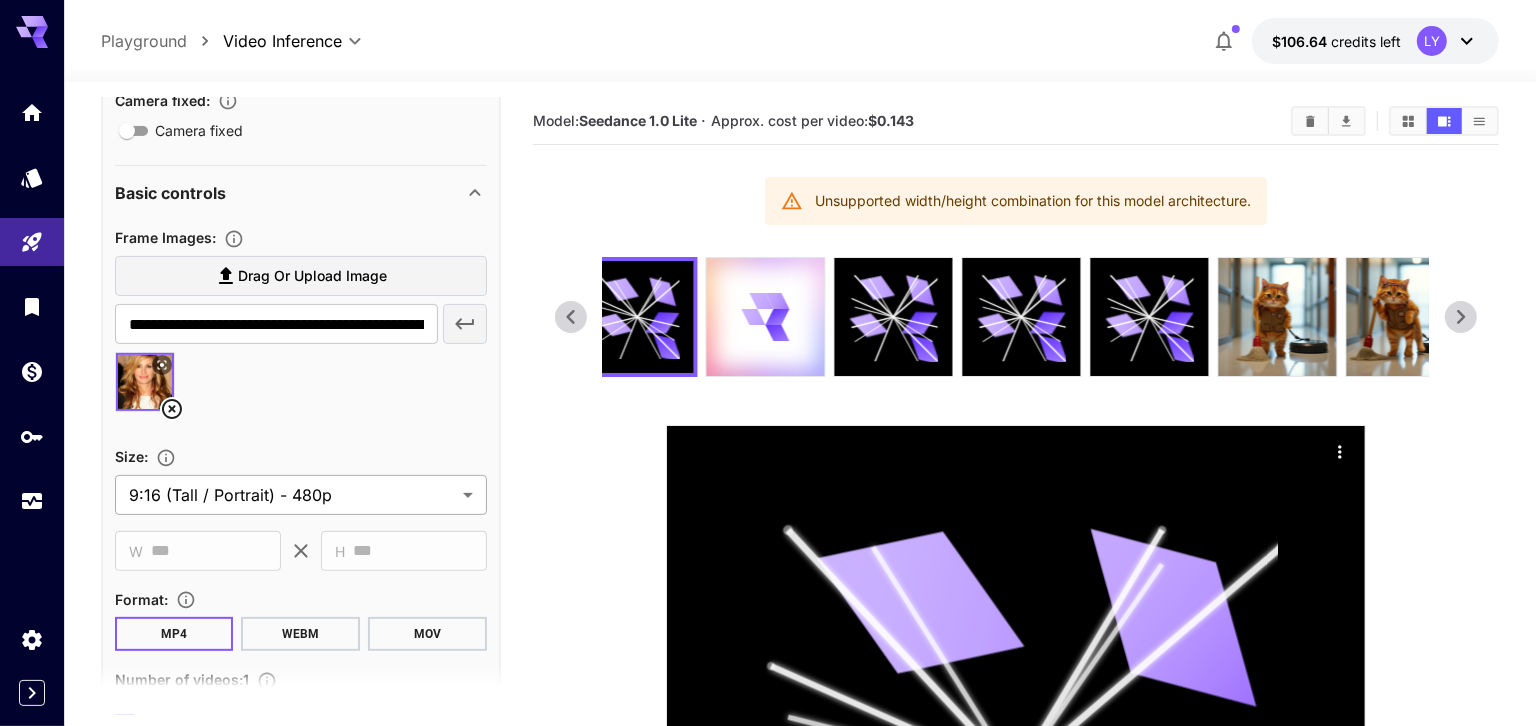 click on "**********" at bounding box center (768, 687) 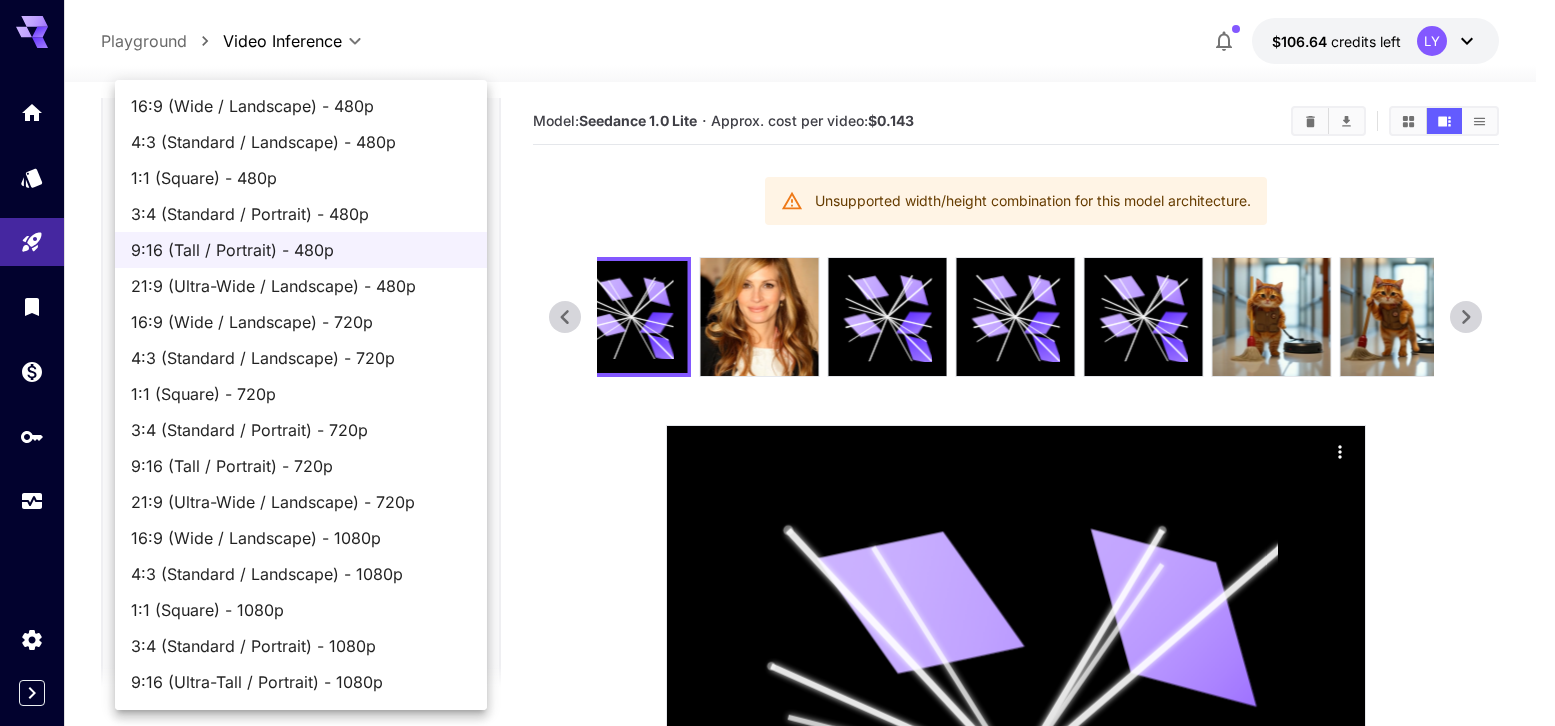 click on "9:16 (Tall / Portrait) - 720p" at bounding box center (301, 466) 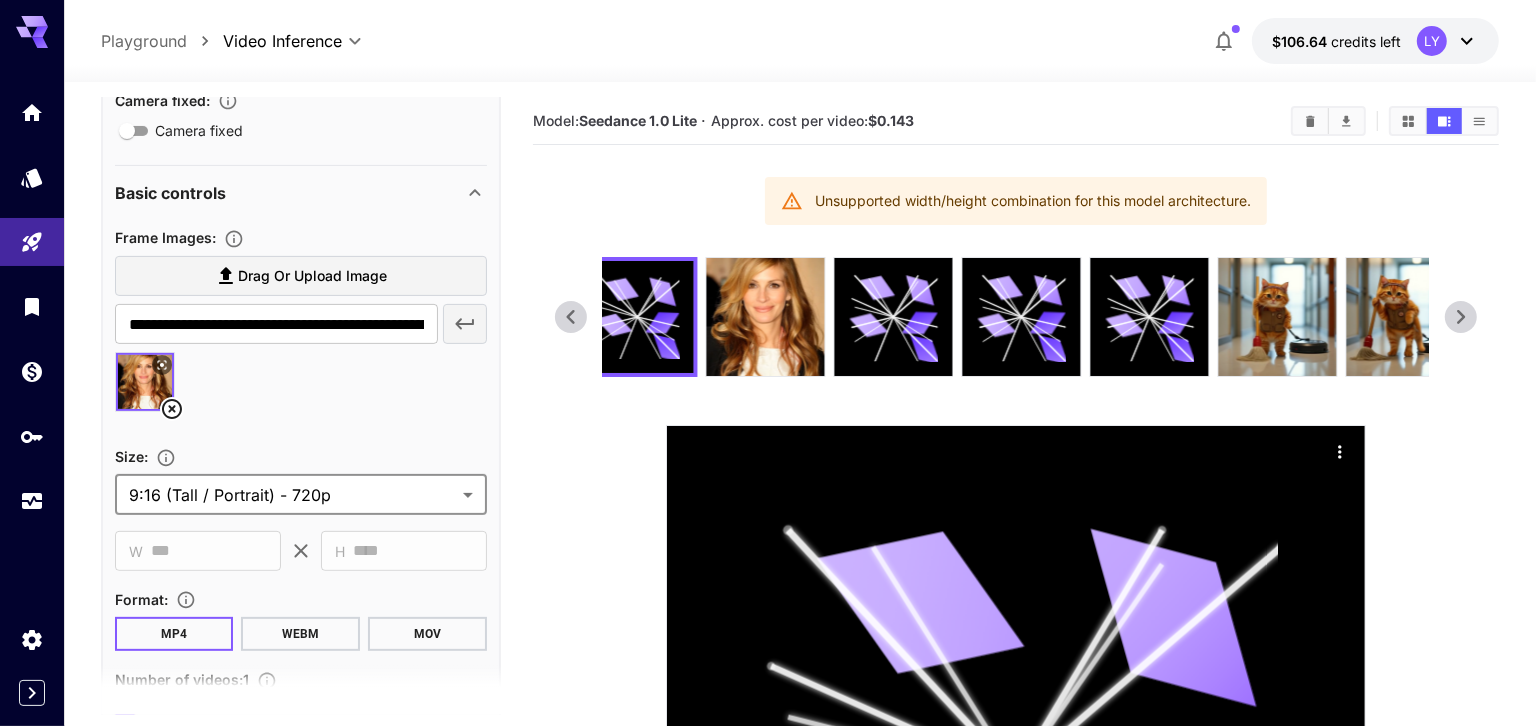 click on "**********" at bounding box center [768, 687] 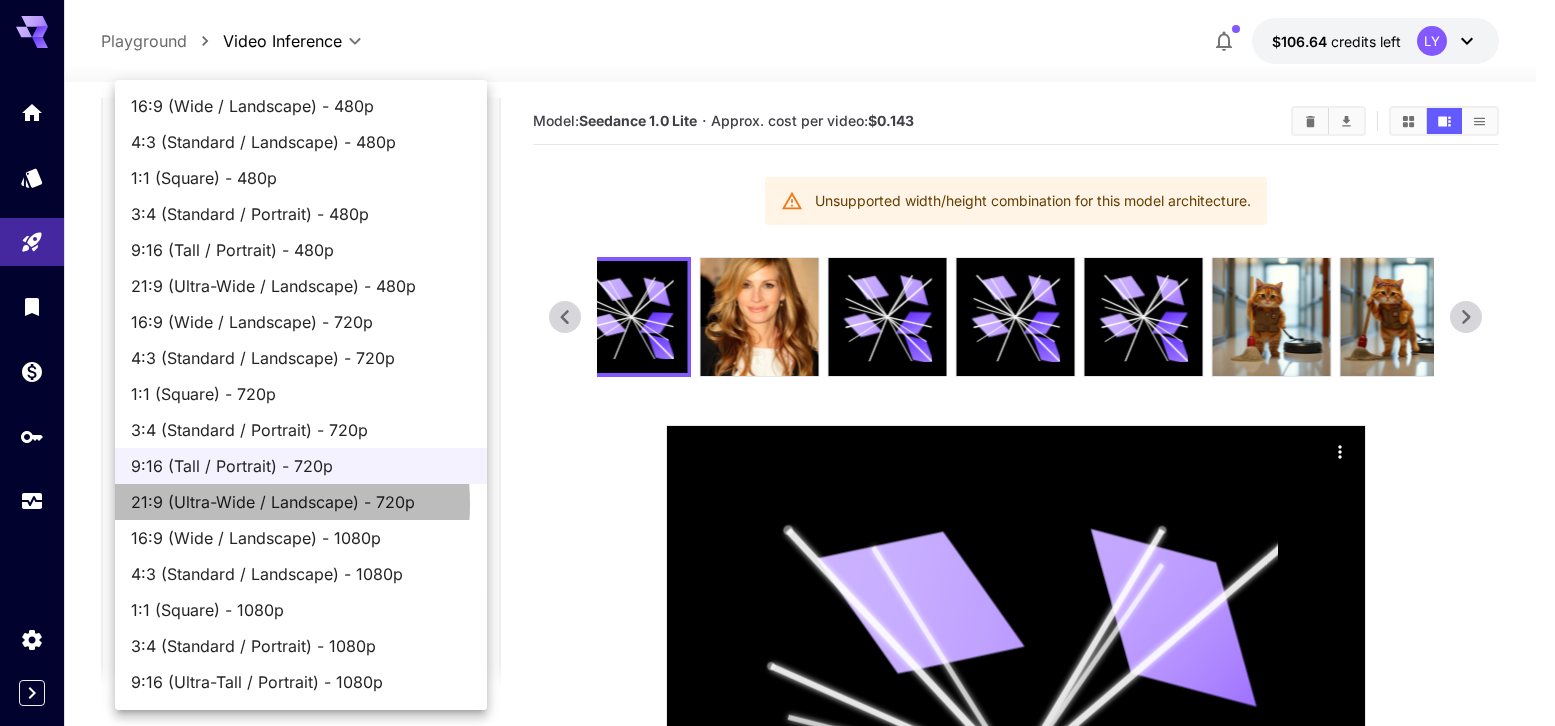 click on "21:9 (Ultra-Wide / Landscape) - 720p" at bounding box center [301, 502] 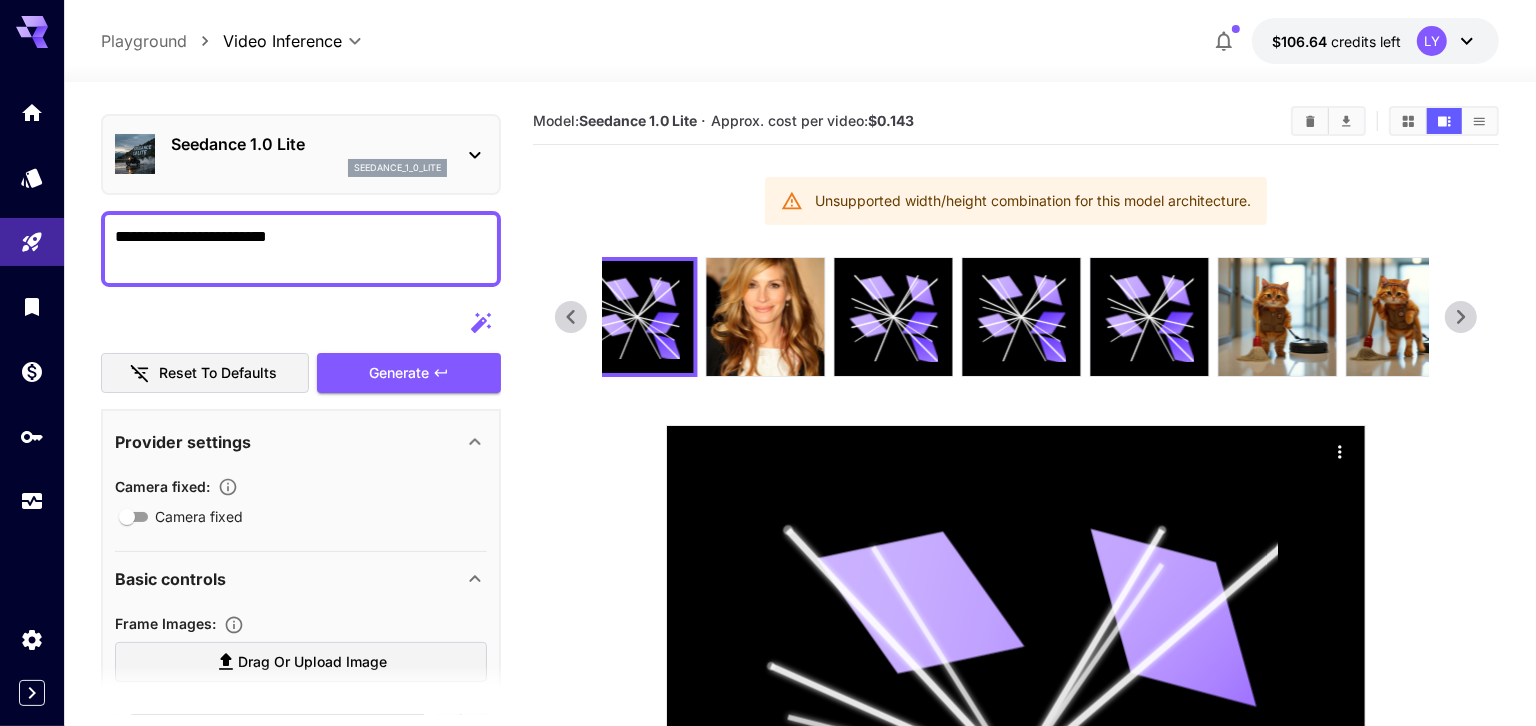 scroll, scrollTop: 15, scrollLeft: 0, axis: vertical 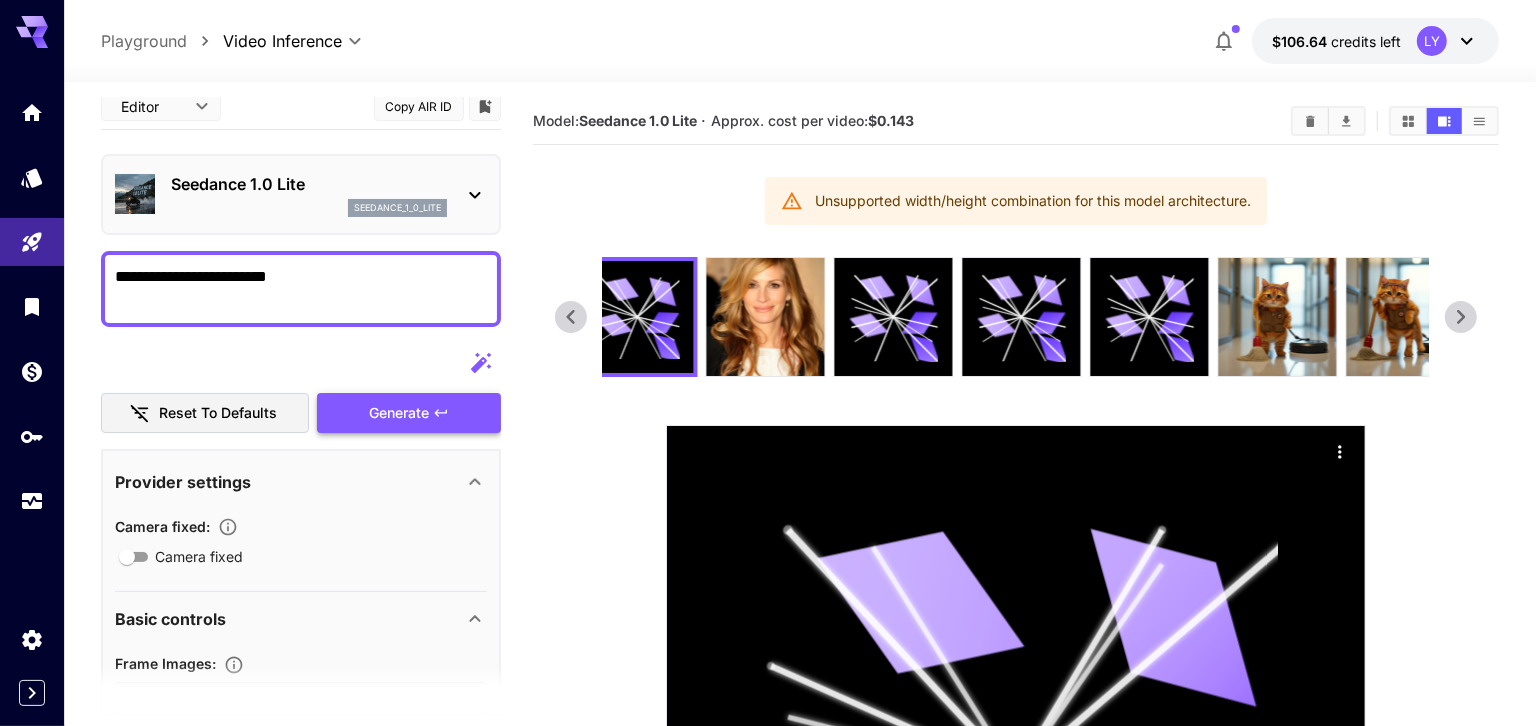 click on "Generate" at bounding box center [409, 413] 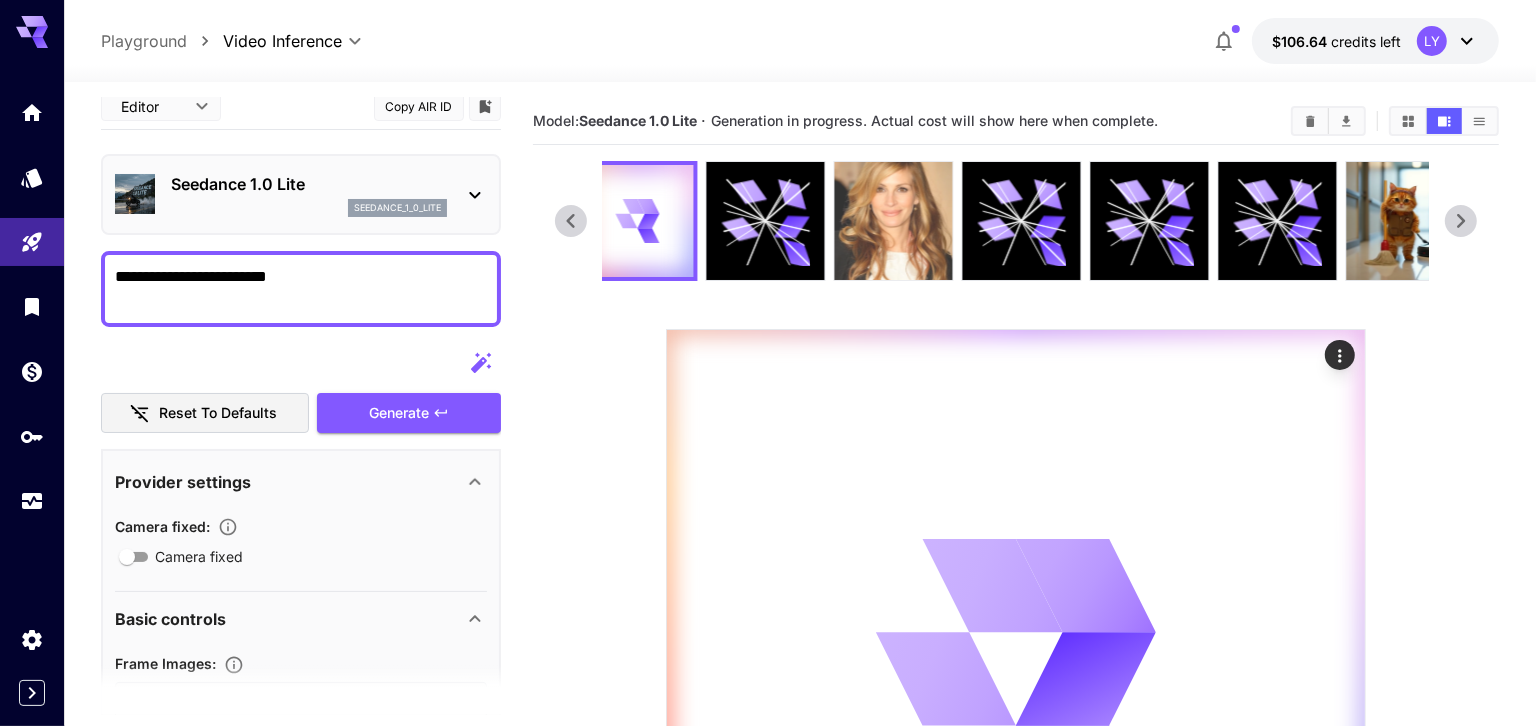 click at bounding box center [894, 221] 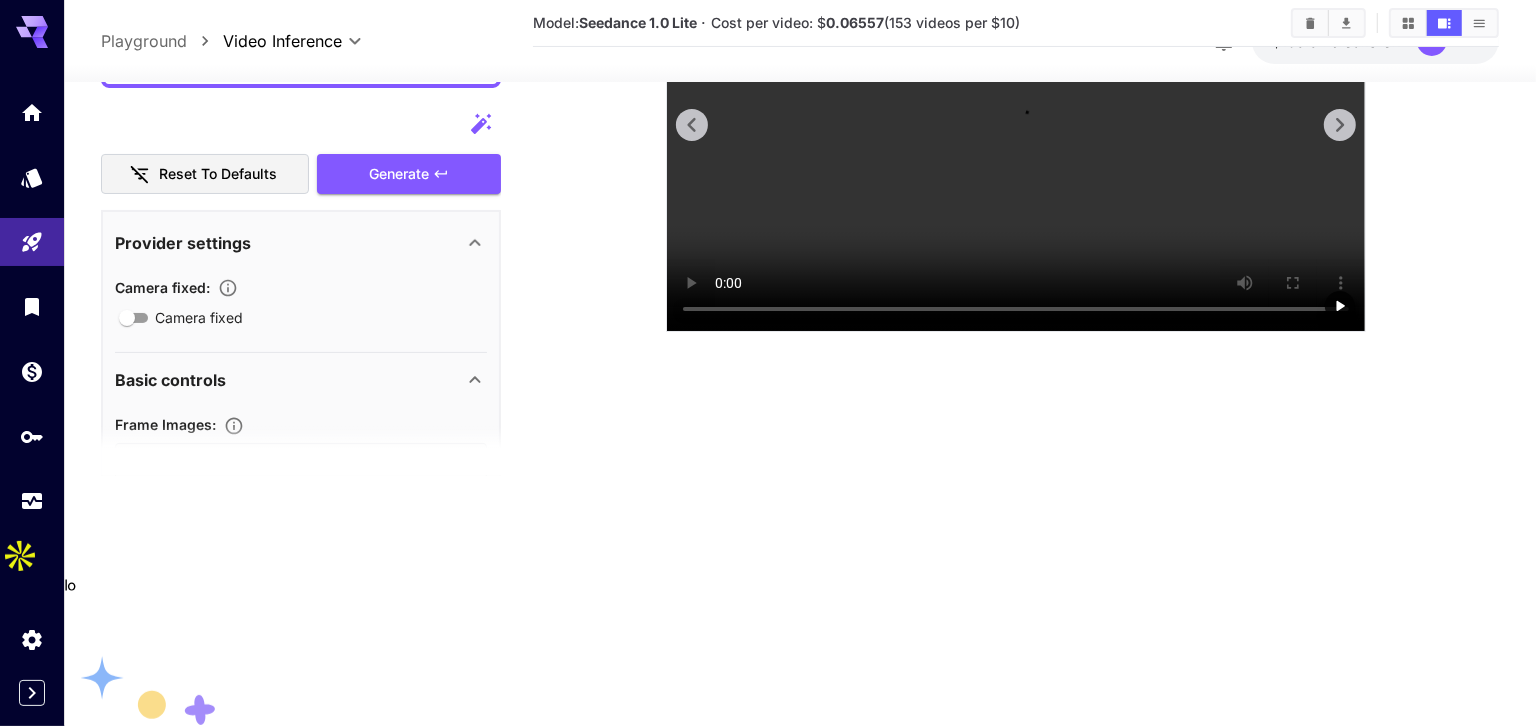 scroll, scrollTop: 557, scrollLeft: 0, axis: vertical 